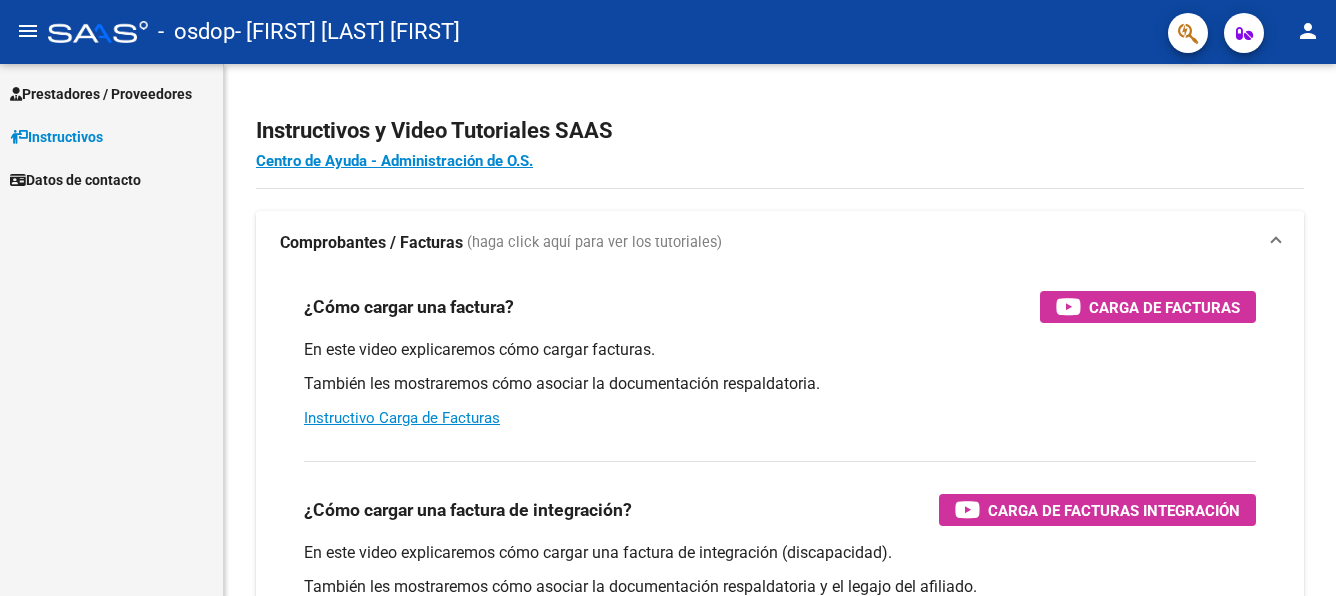 scroll, scrollTop: 0, scrollLeft: 0, axis: both 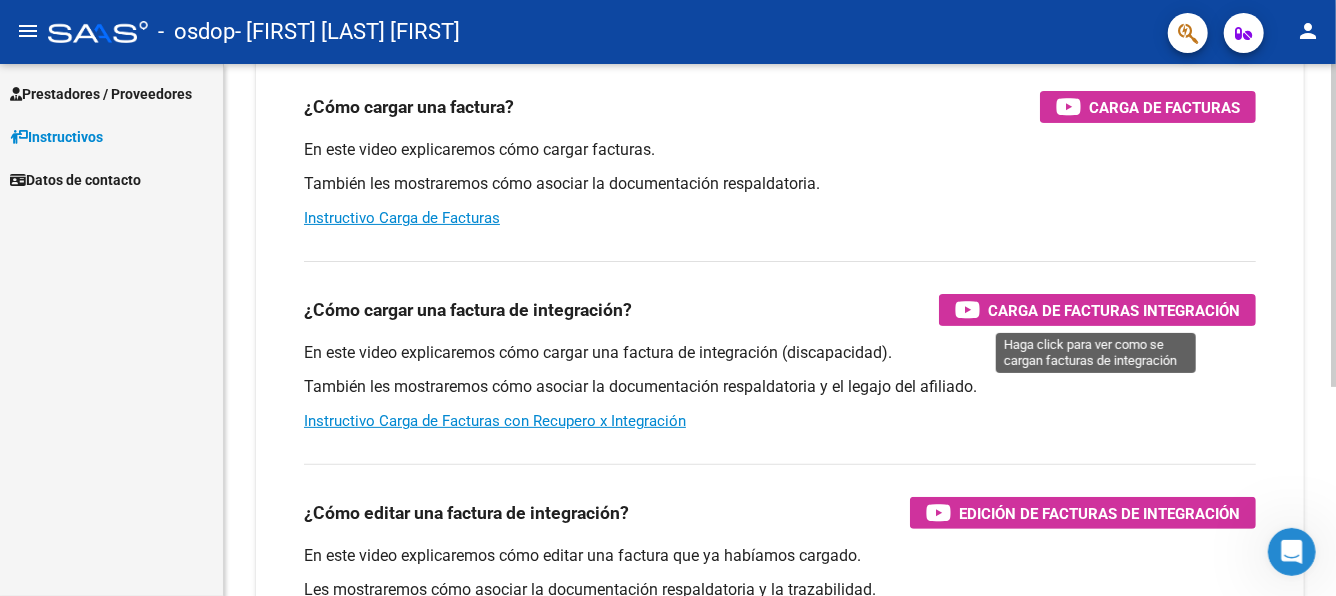 click at bounding box center (967, 309) 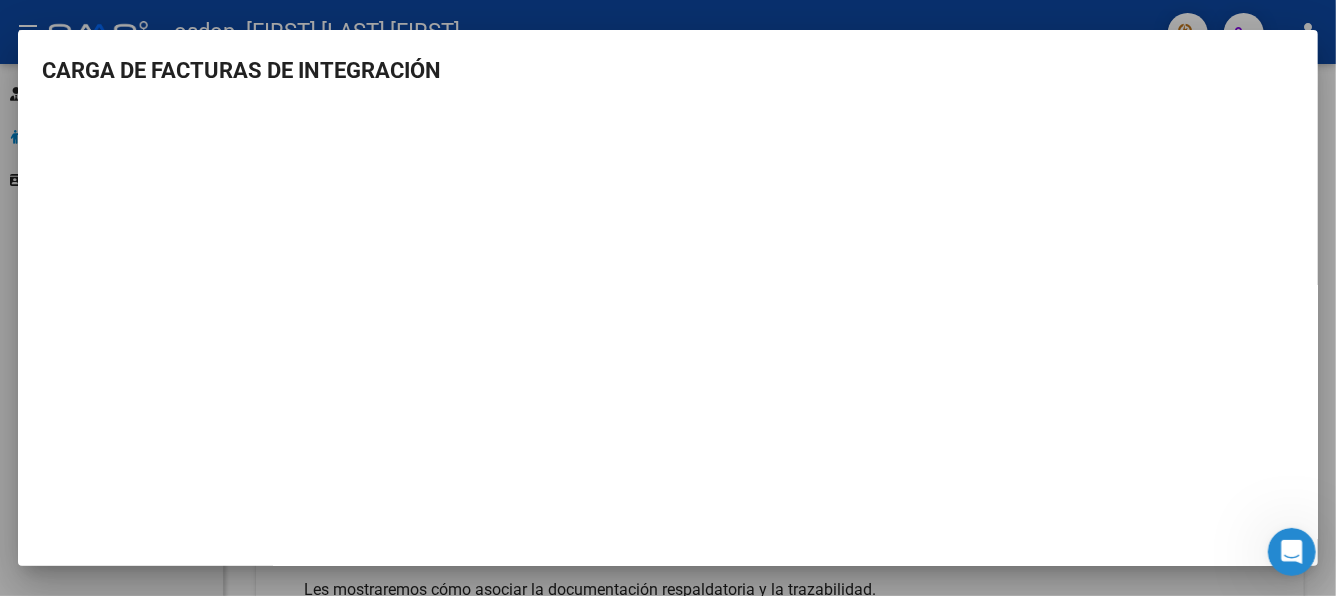 drag, startPoint x: 692, startPoint y: 56, endPoint x: 731, endPoint y: 108, distance: 65 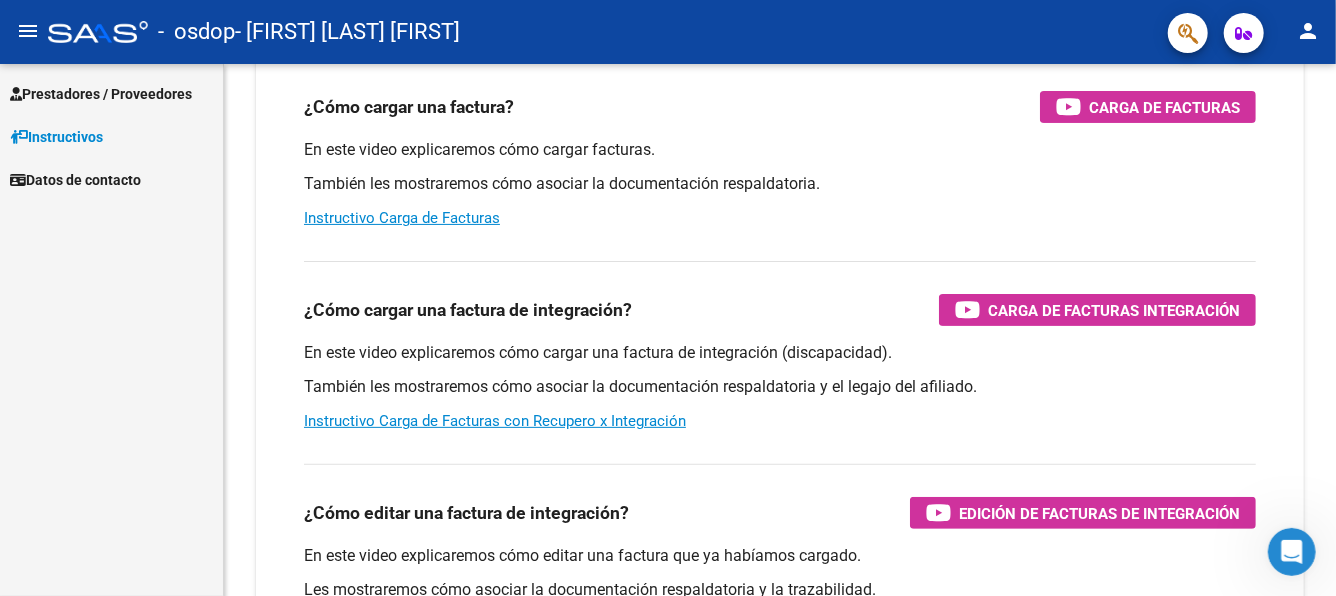 click on "Prestadores / Proveedores" at bounding box center (101, 94) 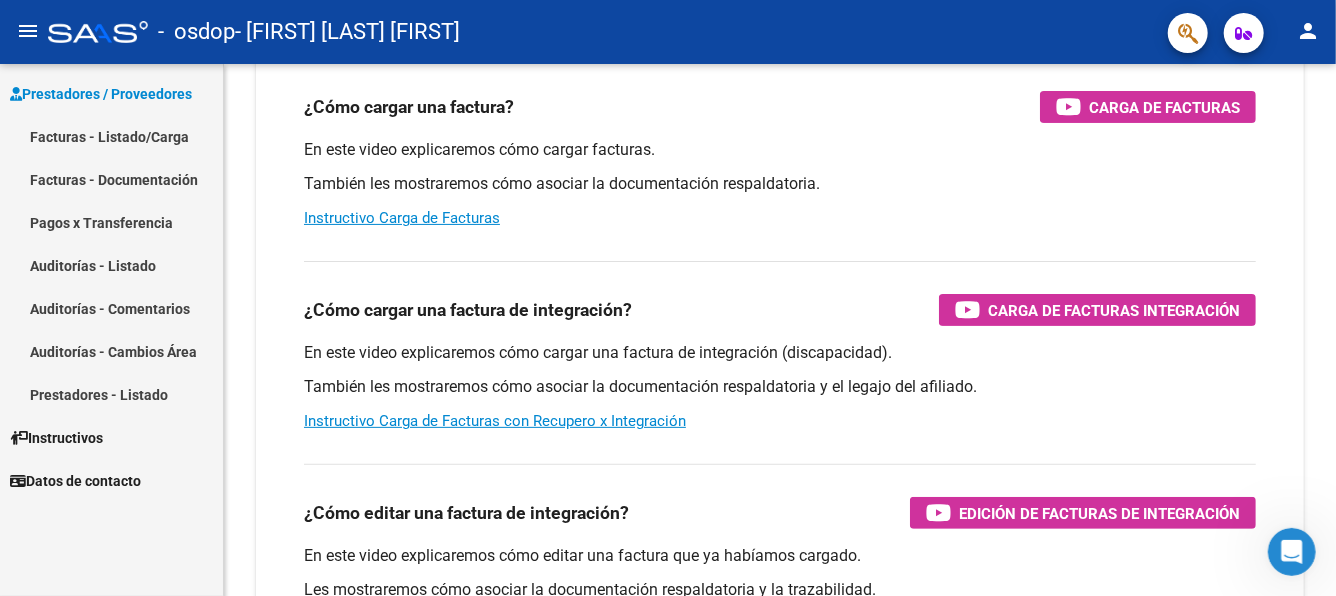 click on "Prestadores / Proveedores" at bounding box center [101, 94] 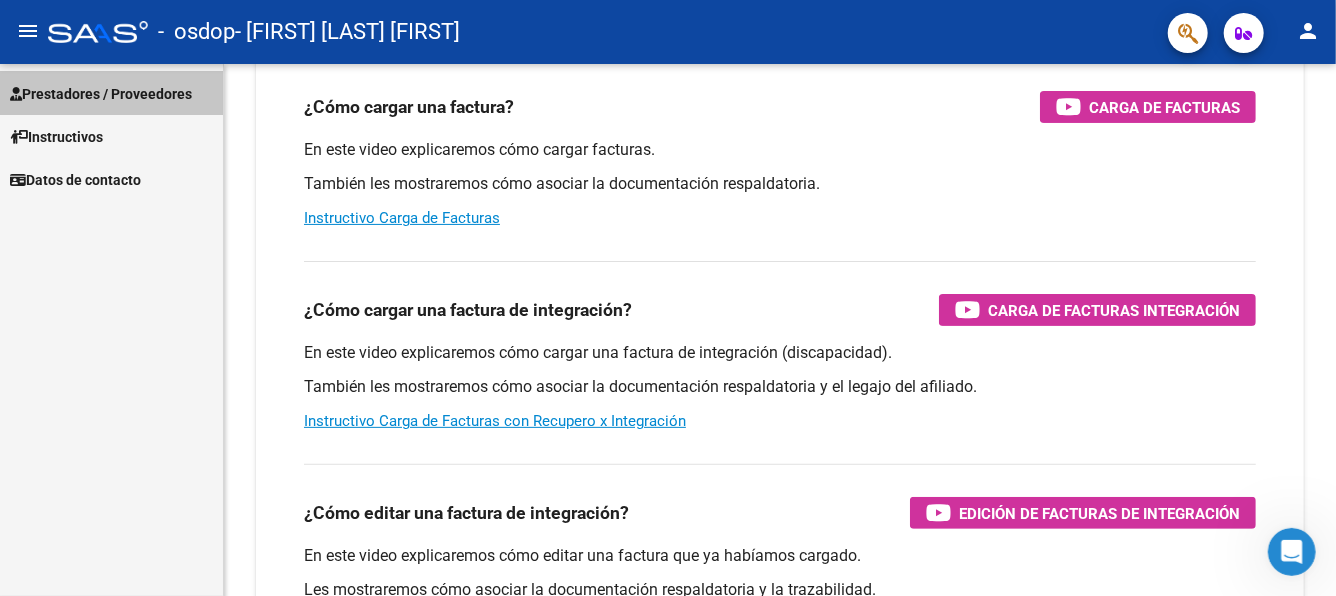 click on "Prestadores / Proveedores" at bounding box center [101, 94] 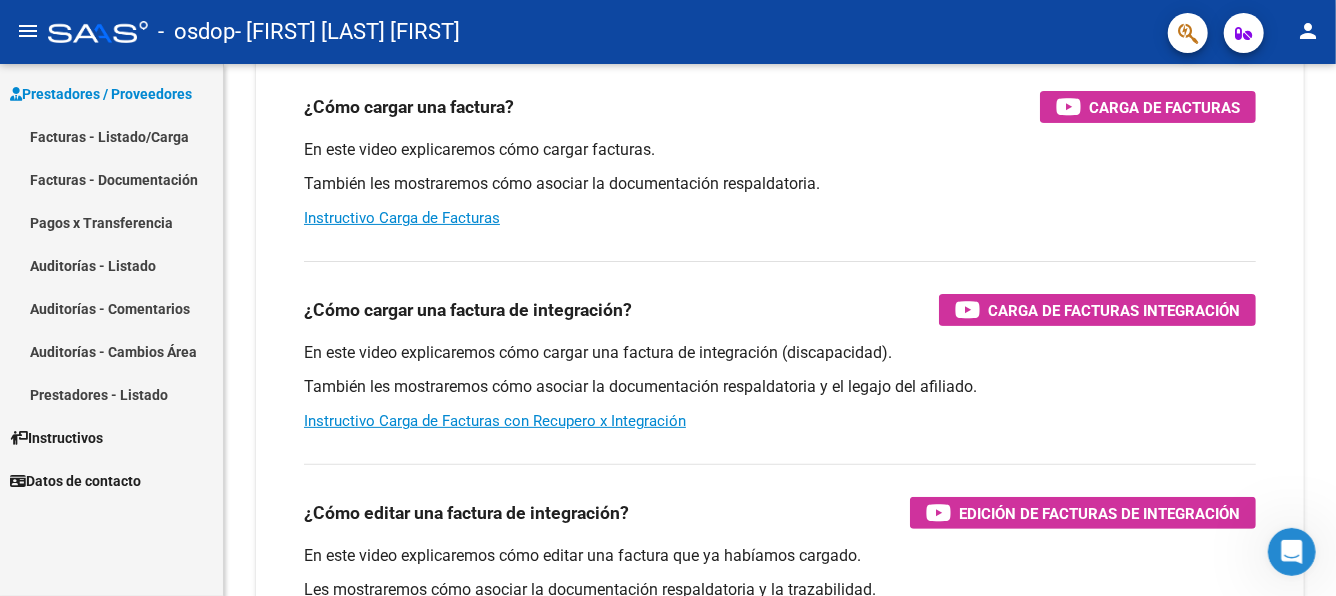 click on "Facturas - Listado/Carga" at bounding box center [111, 136] 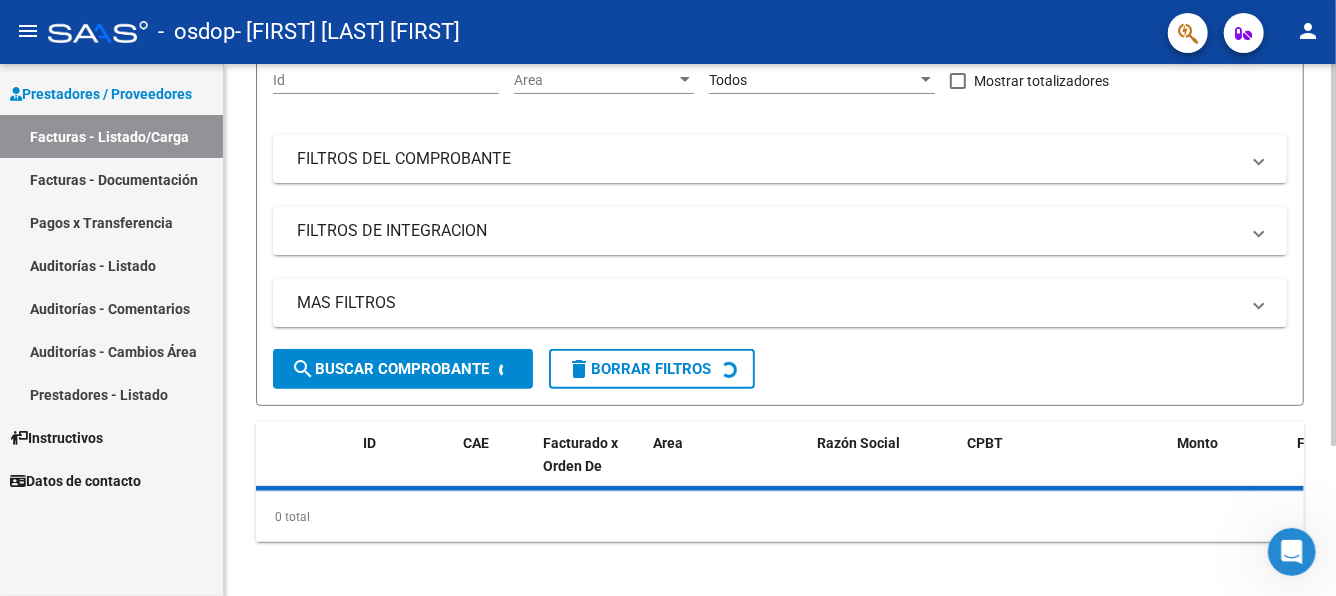scroll, scrollTop: 0, scrollLeft: 0, axis: both 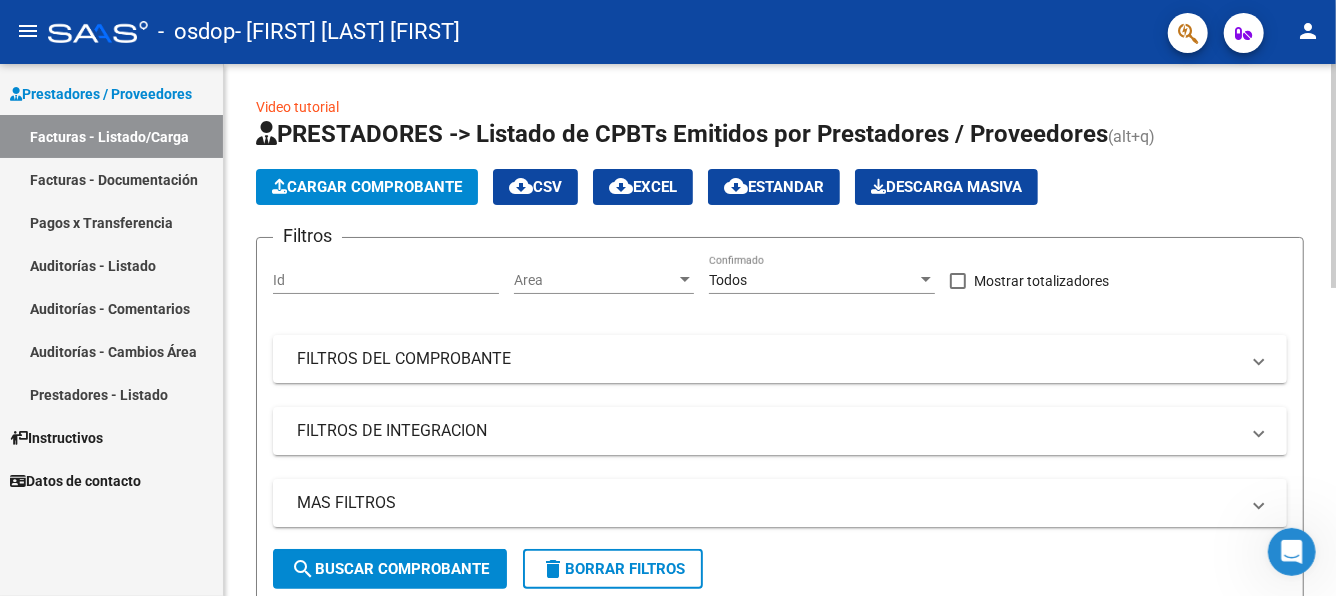 click on "Cargar Comprobante" 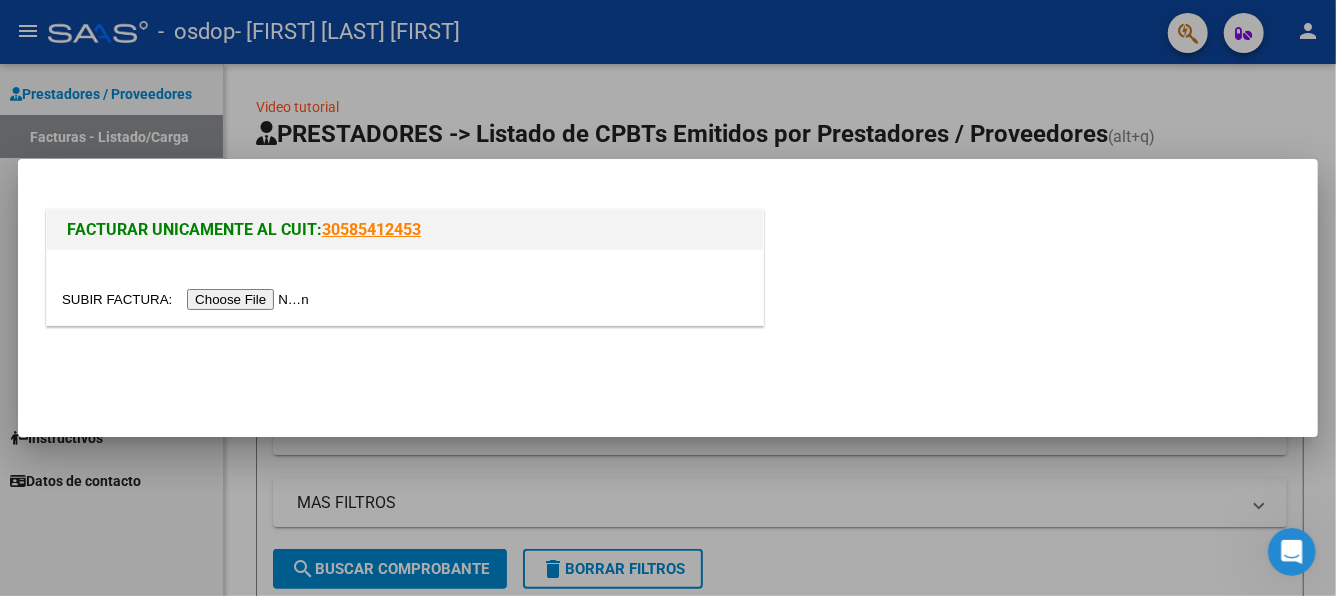 click at bounding box center [188, 299] 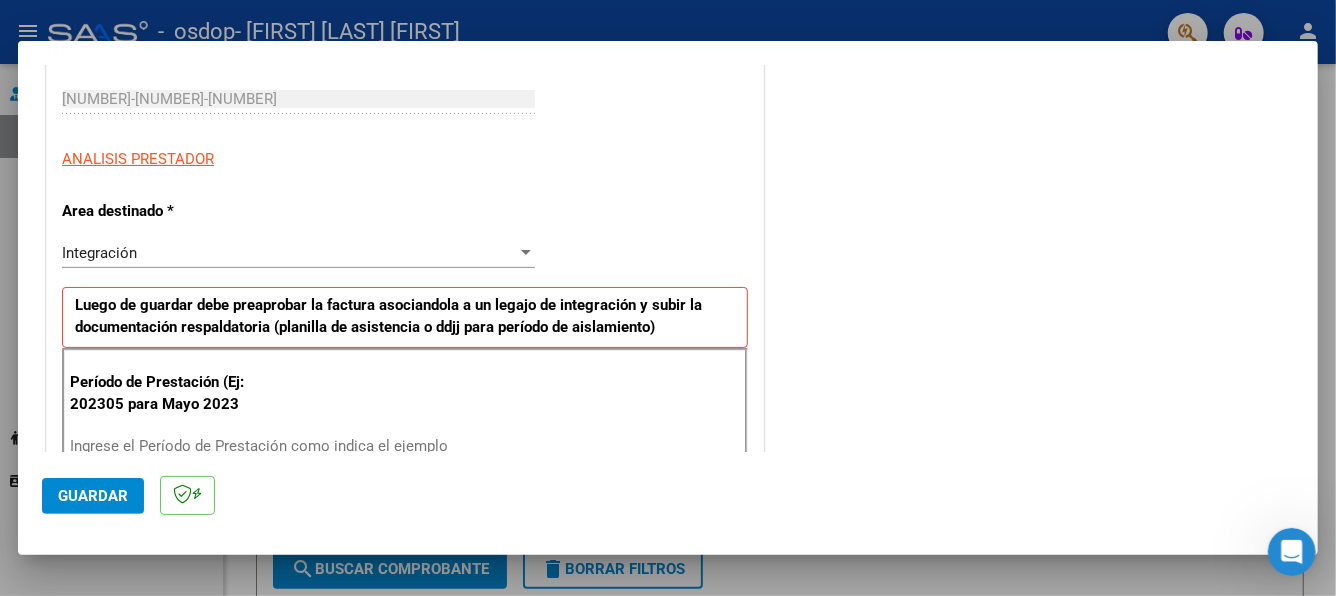 scroll, scrollTop: 400, scrollLeft: 0, axis: vertical 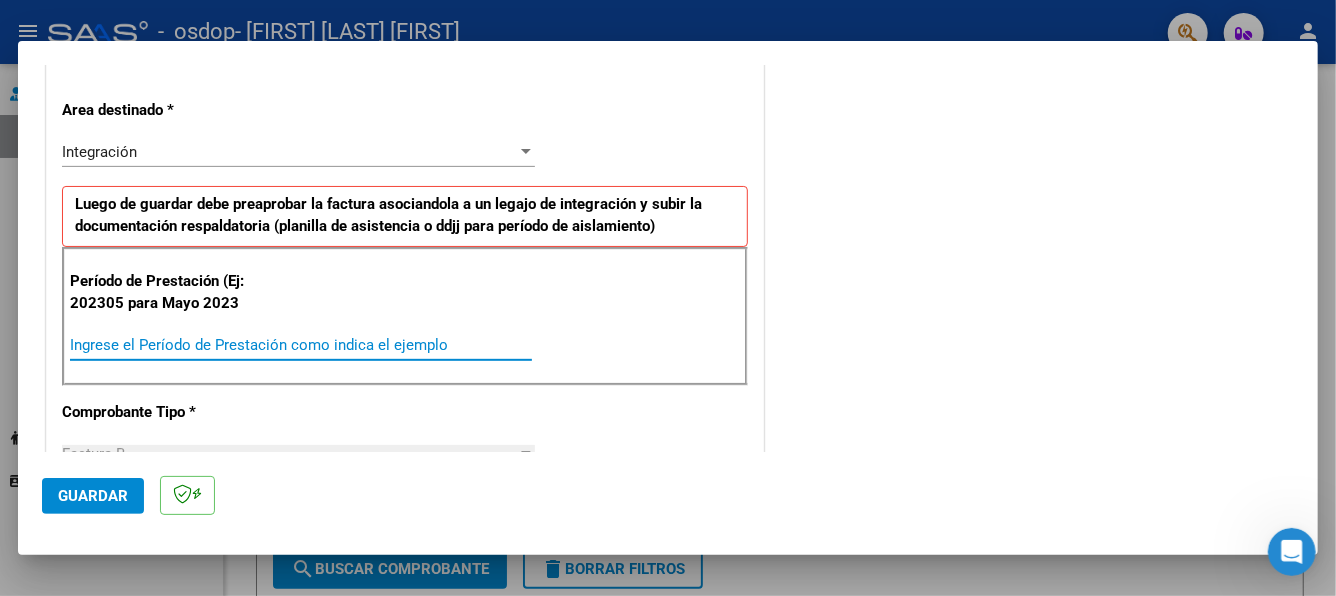 click on "Ingrese el Período de Prestación como indica el ejemplo" at bounding box center [301, 345] 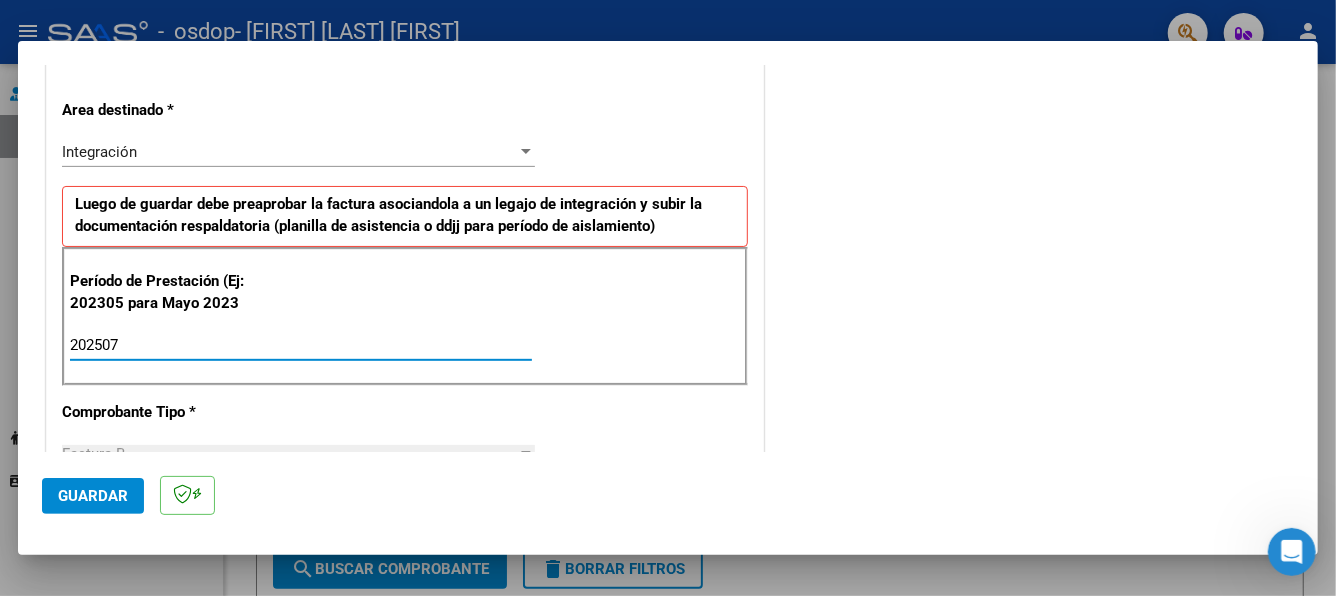 scroll, scrollTop: 500, scrollLeft: 0, axis: vertical 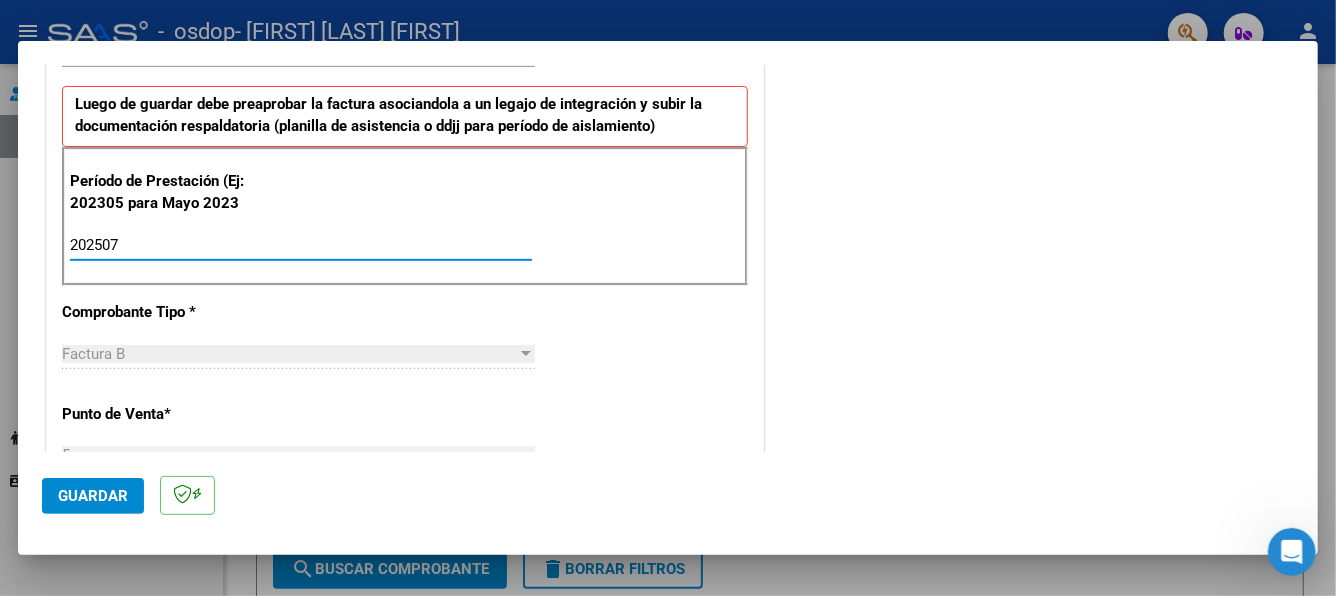 type on "202507" 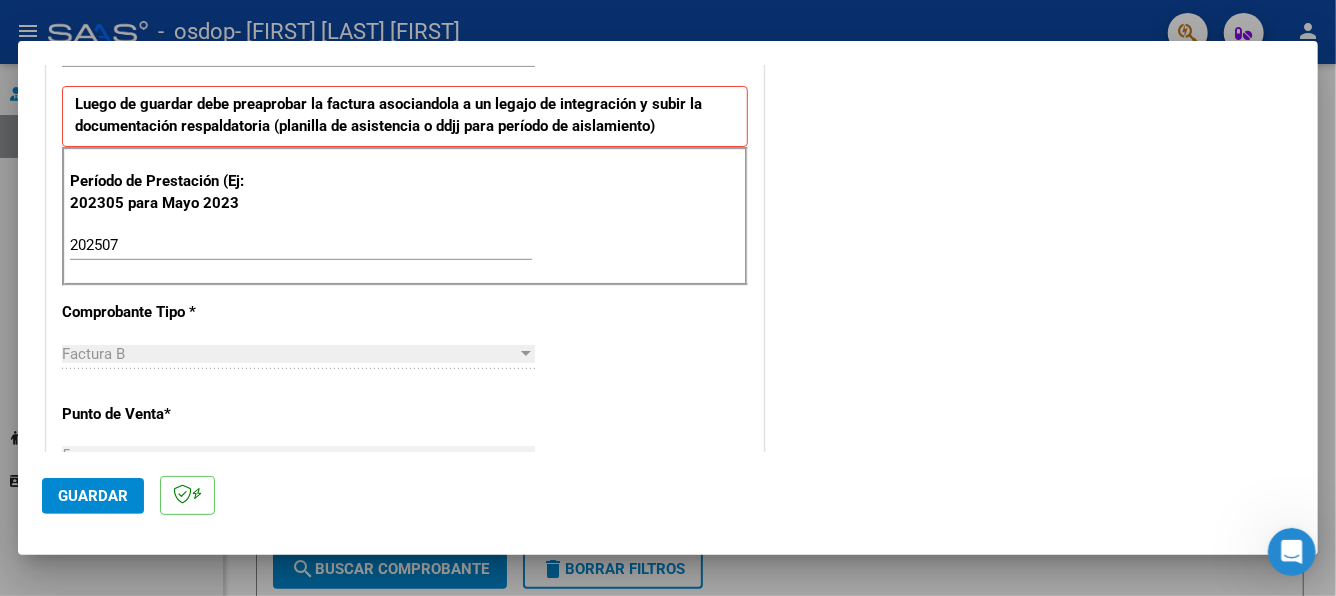 click at bounding box center (526, 353) 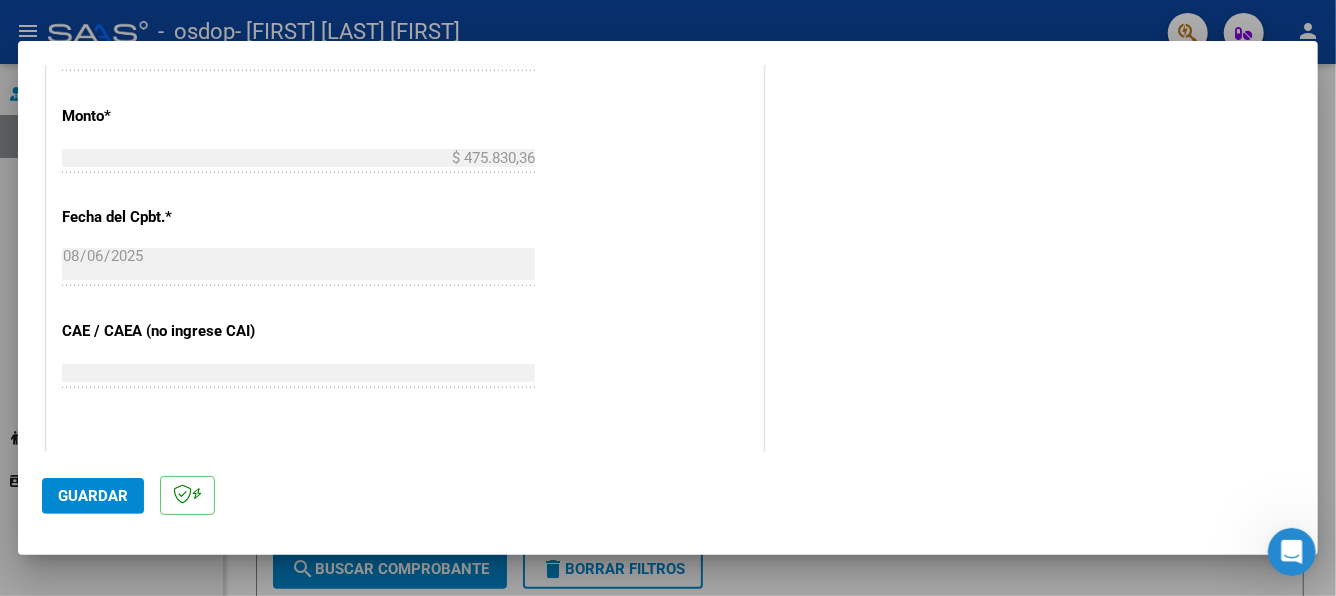 scroll, scrollTop: 1099, scrollLeft: 0, axis: vertical 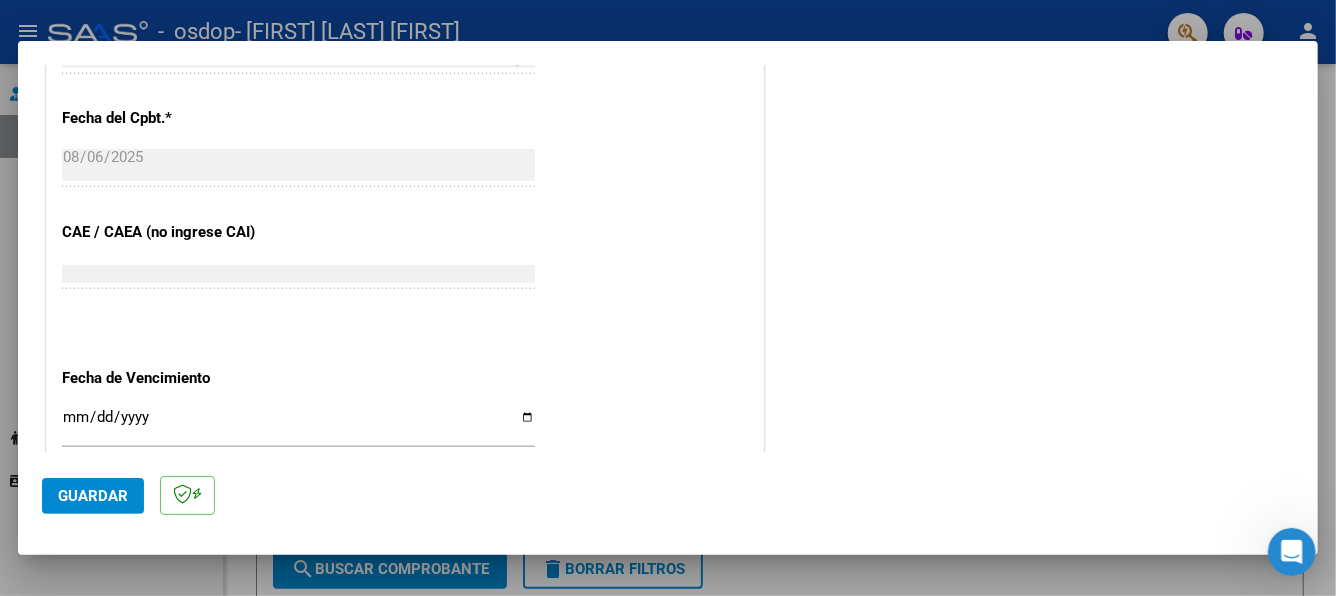 drag, startPoint x: 73, startPoint y: 426, endPoint x: 83, endPoint y: 421, distance: 11.18034 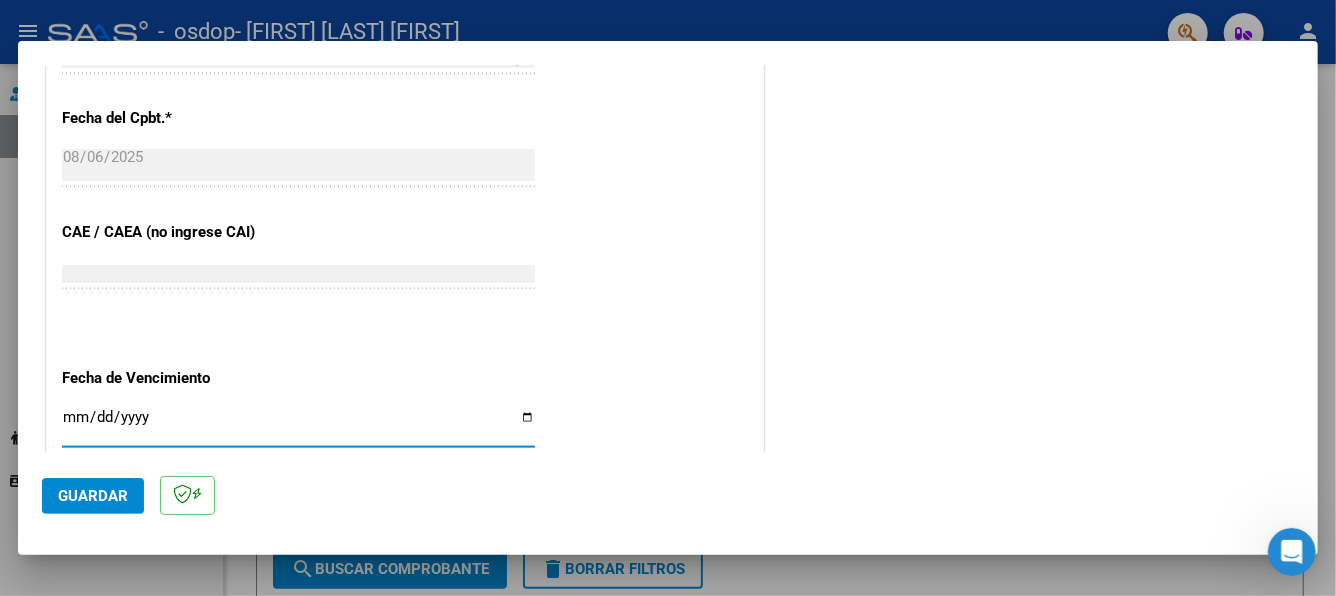 type on "[DATE]" 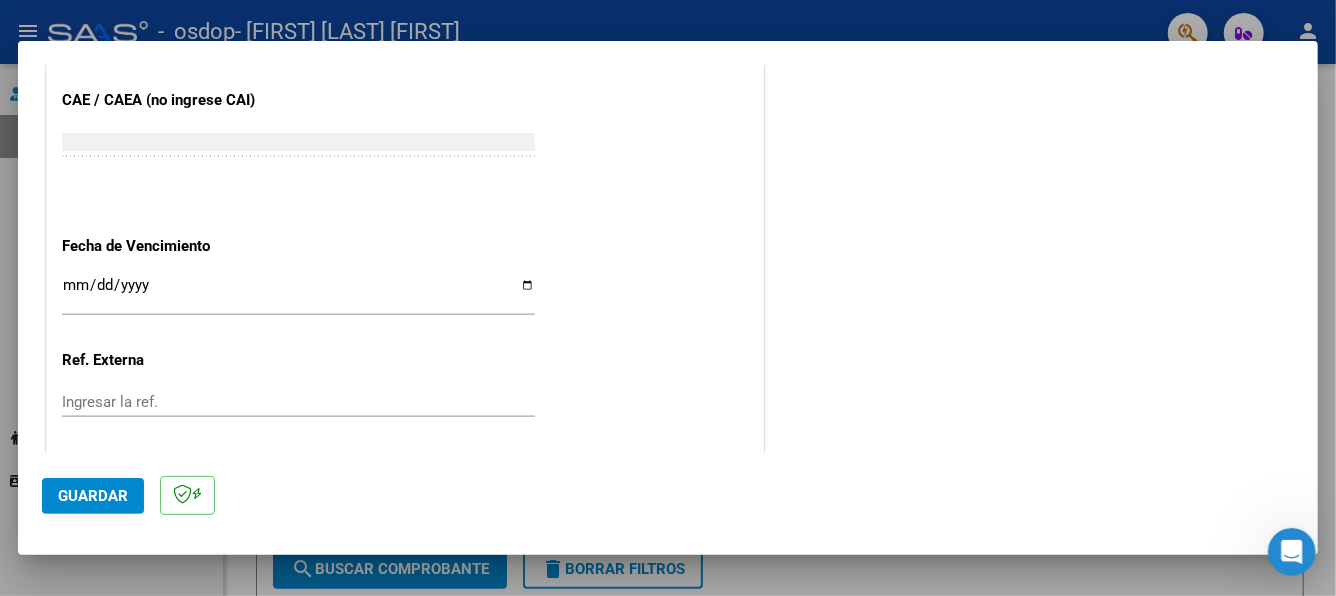 scroll, scrollTop: 1331, scrollLeft: 0, axis: vertical 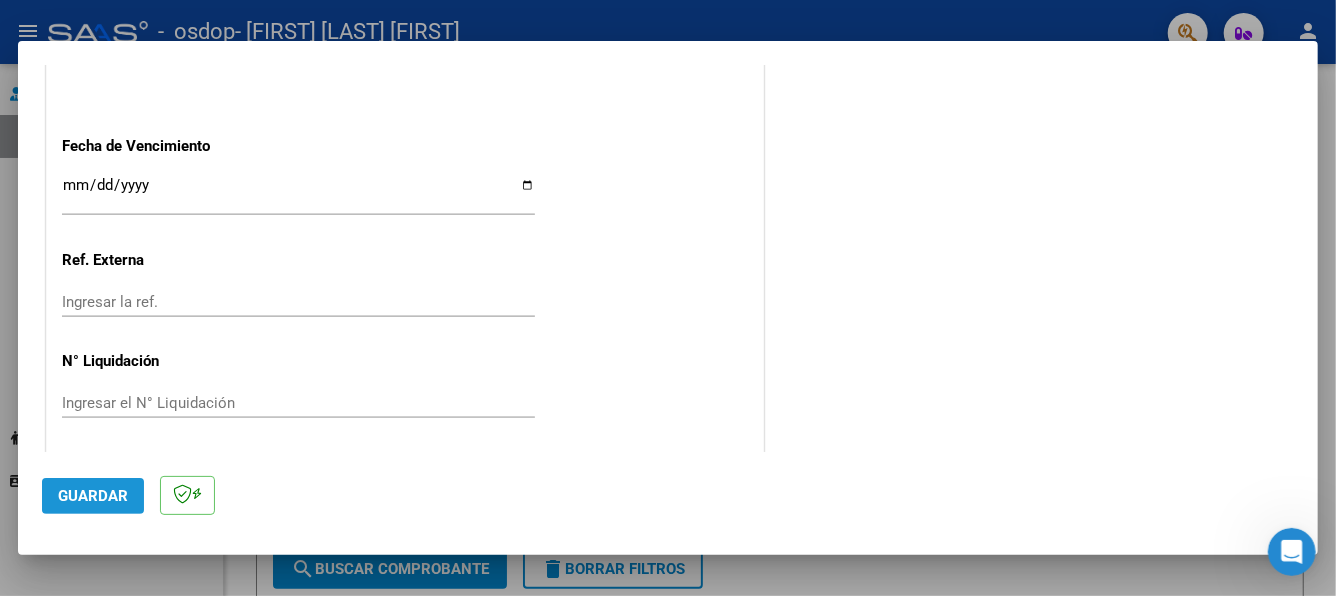 click on "Guardar" 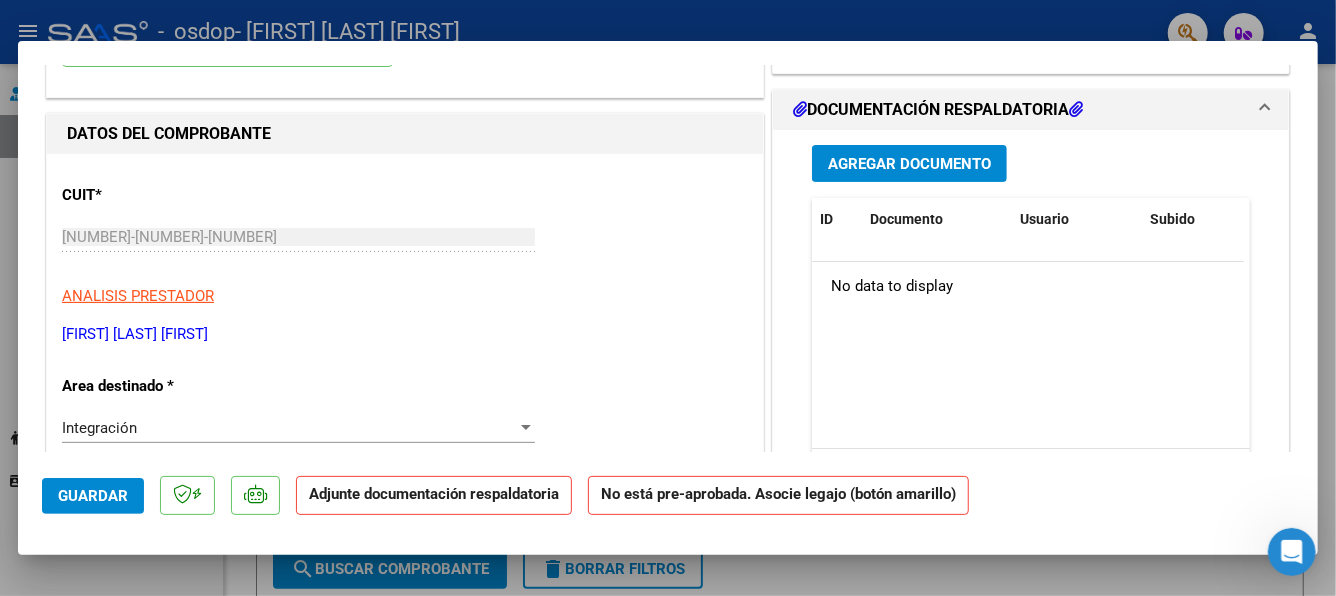 scroll, scrollTop: 0, scrollLeft: 0, axis: both 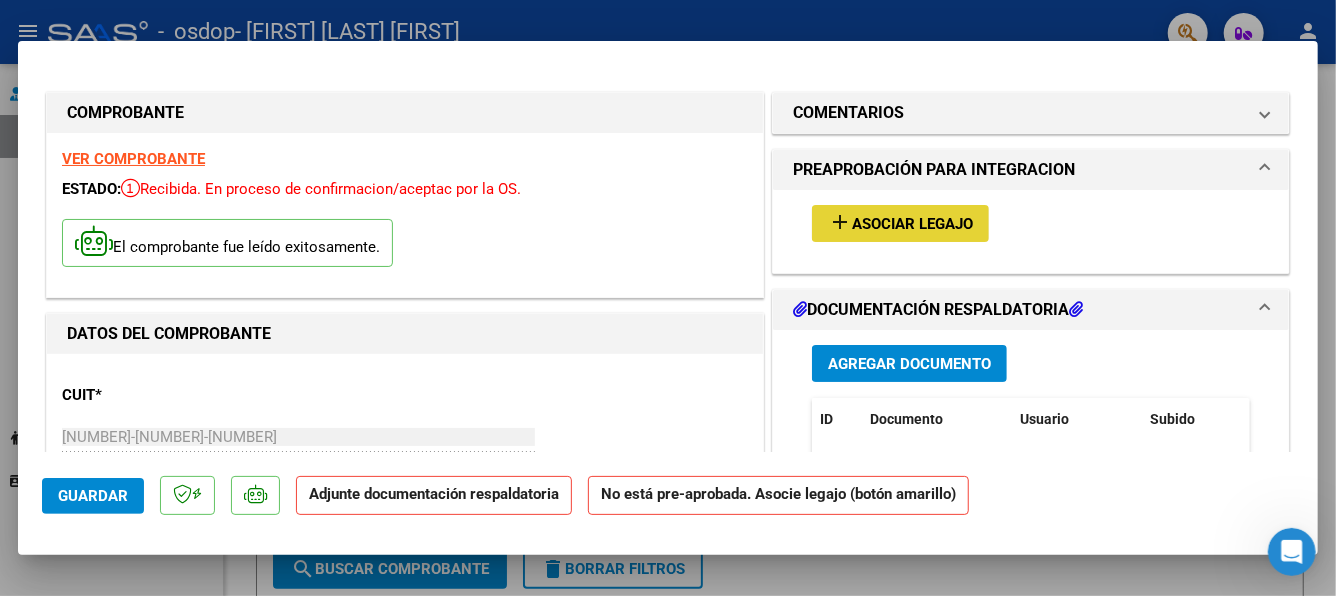 click on "Asociar Legajo" at bounding box center [912, 224] 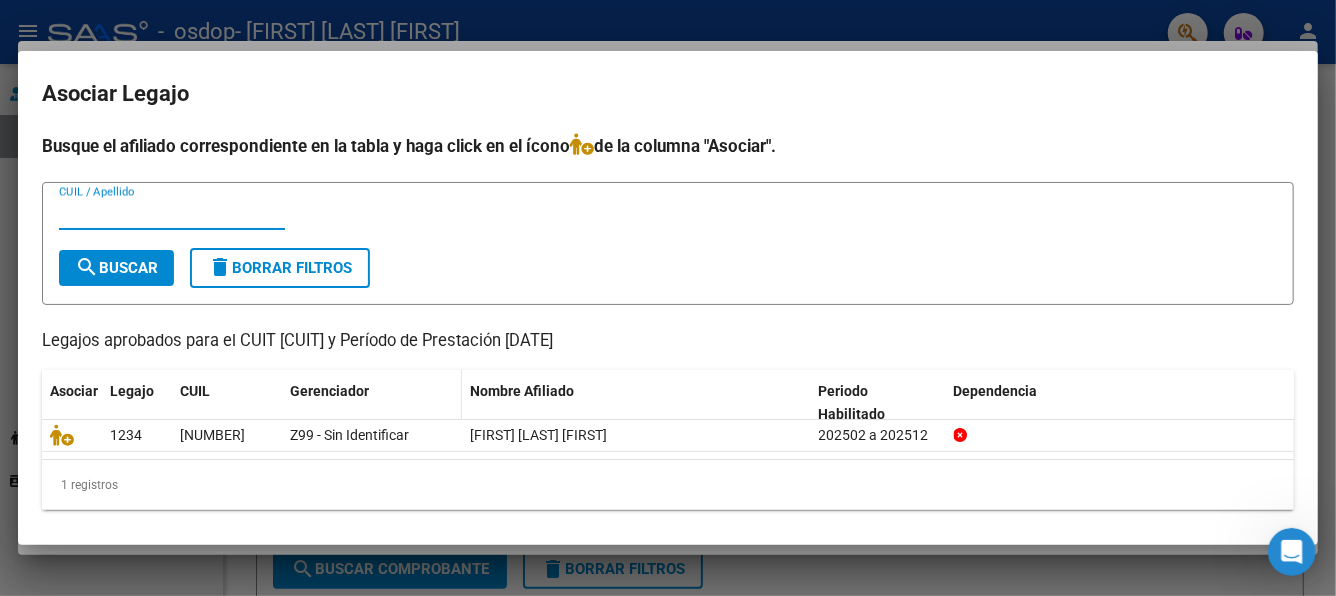 scroll, scrollTop: 2, scrollLeft: 0, axis: vertical 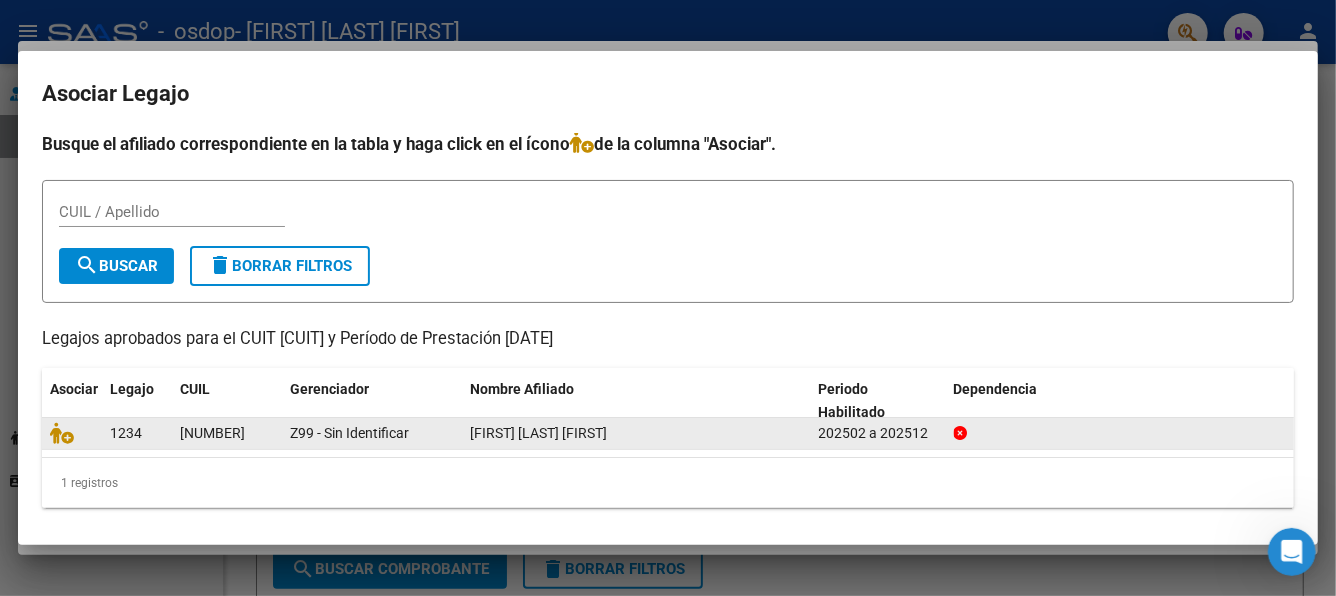 click on "1234" 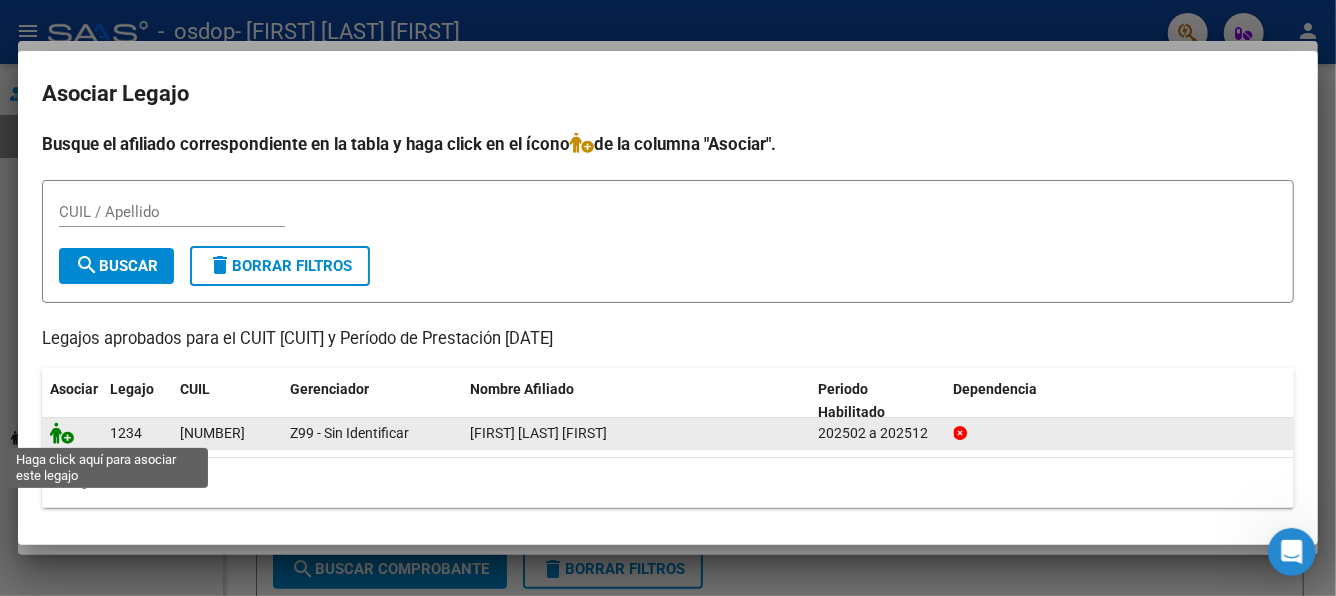 click 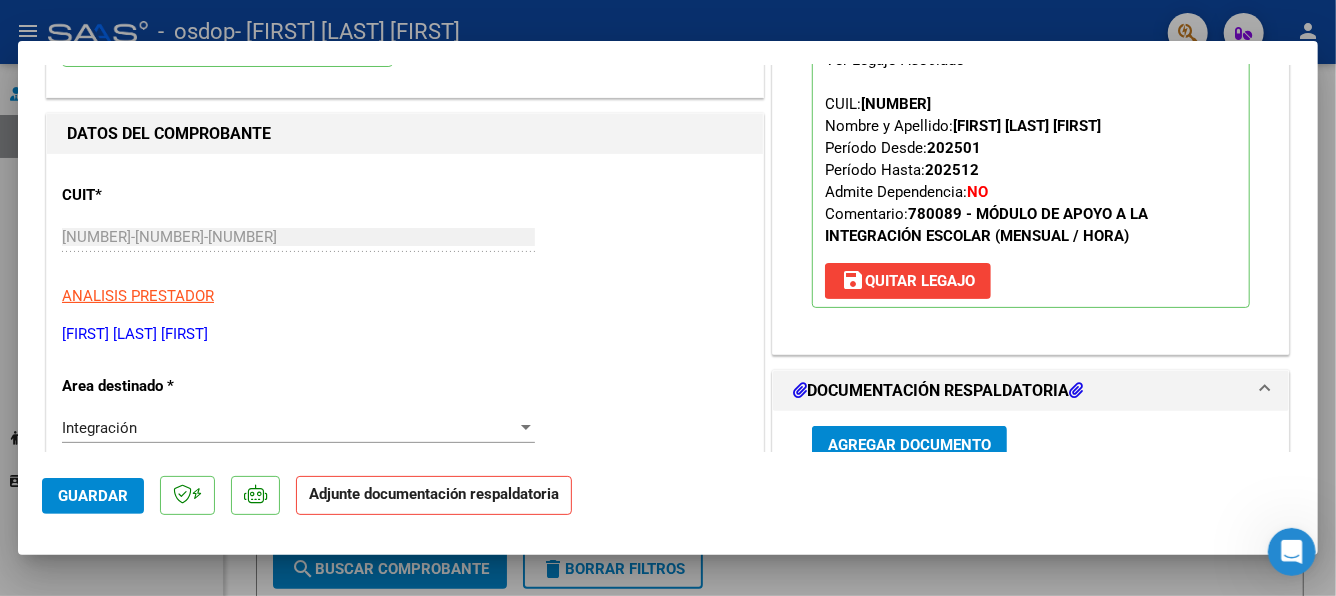 scroll, scrollTop: 299, scrollLeft: 0, axis: vertical 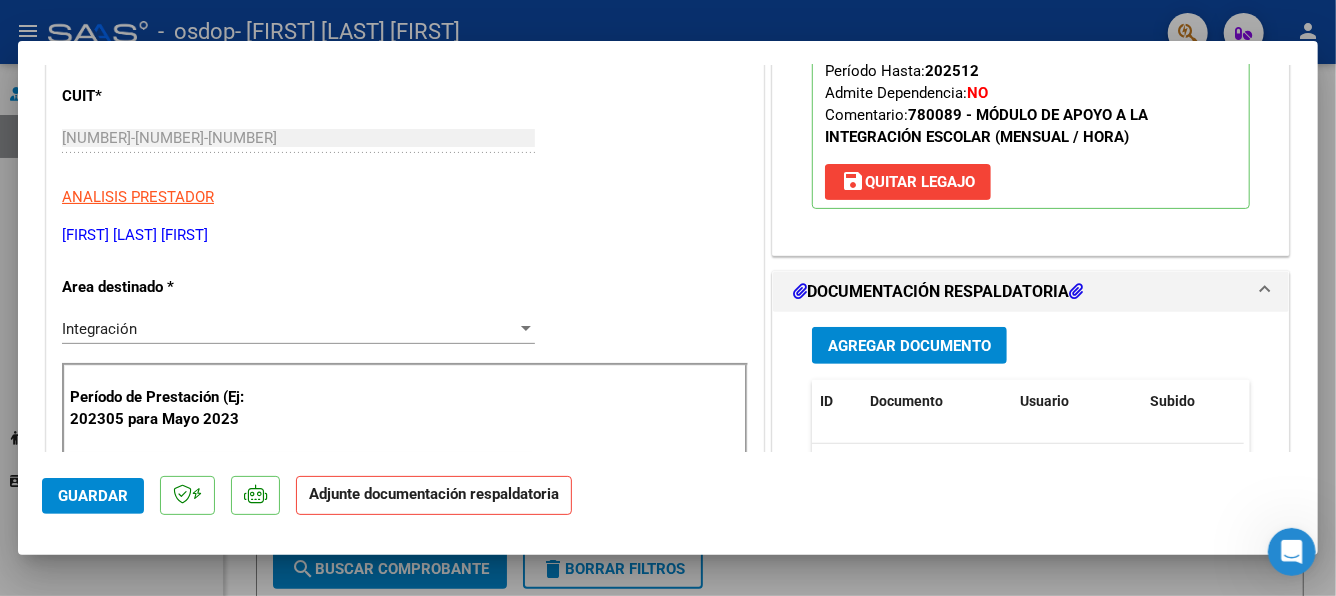 click on "Agregar Documento" at bounding box center (909, 346) 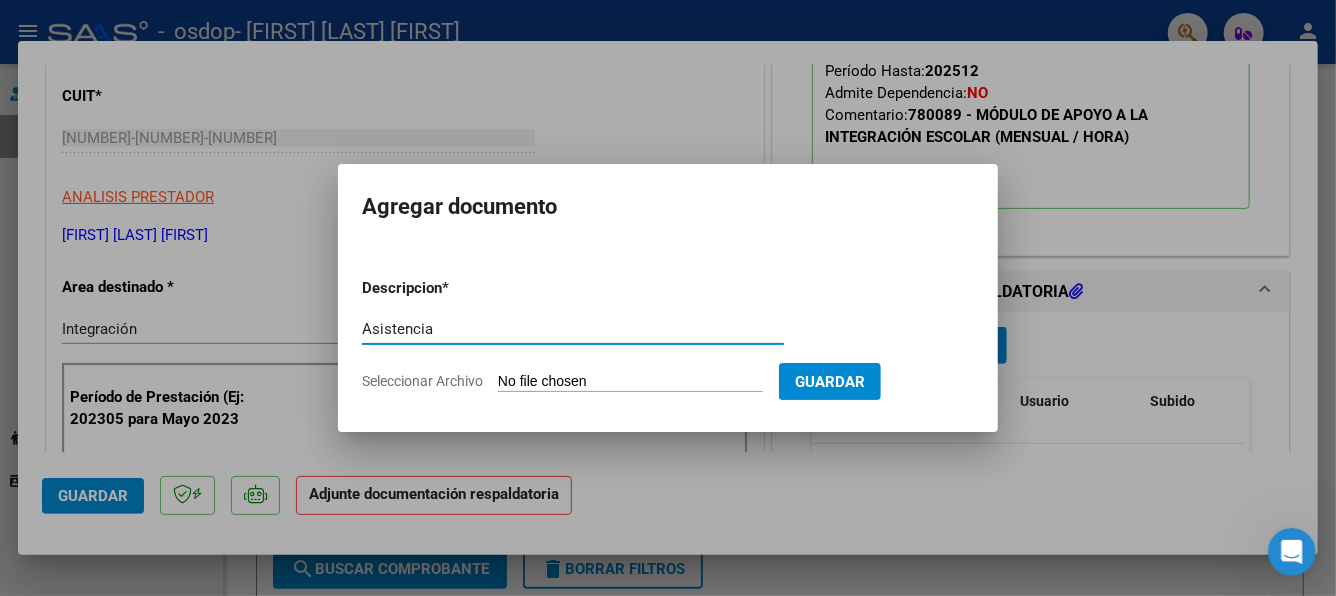 type on "Asistencia" 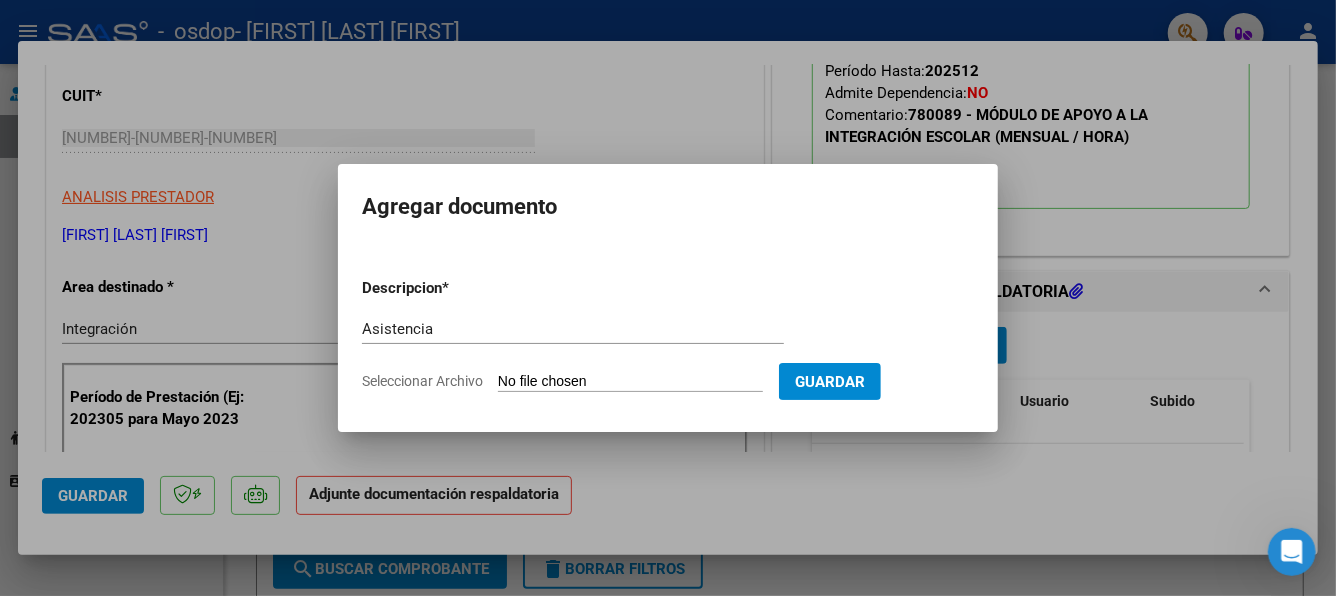 type on "C:\fakepath\[FILENAME] [FILENAME] [FILENAME] [FILENAME].pdf" 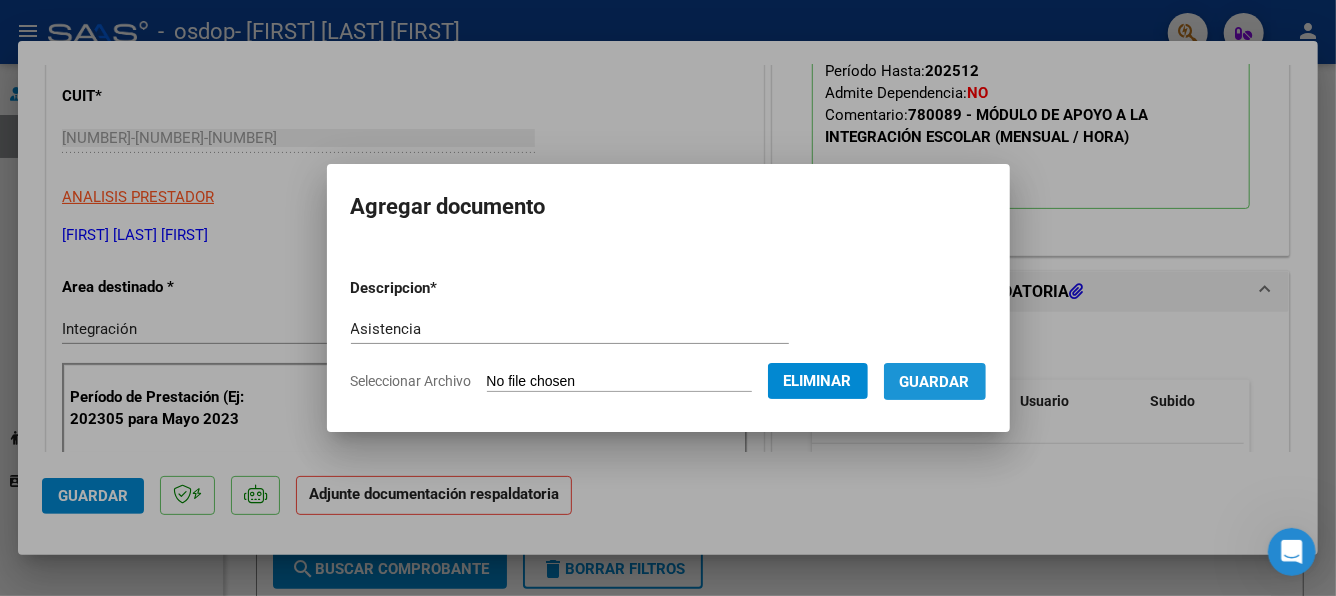 click on "Guardar" at bounding box center (935, 382) 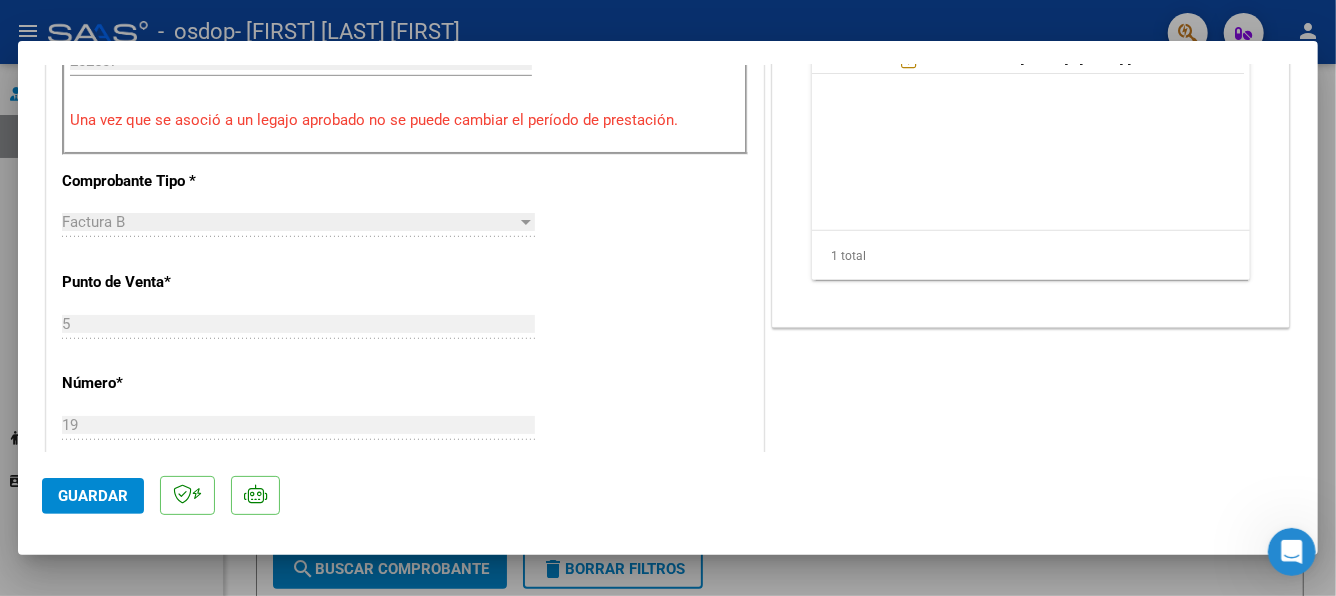 scroll, scrollTop: 800, scrollLeft: 0, axis: vertical 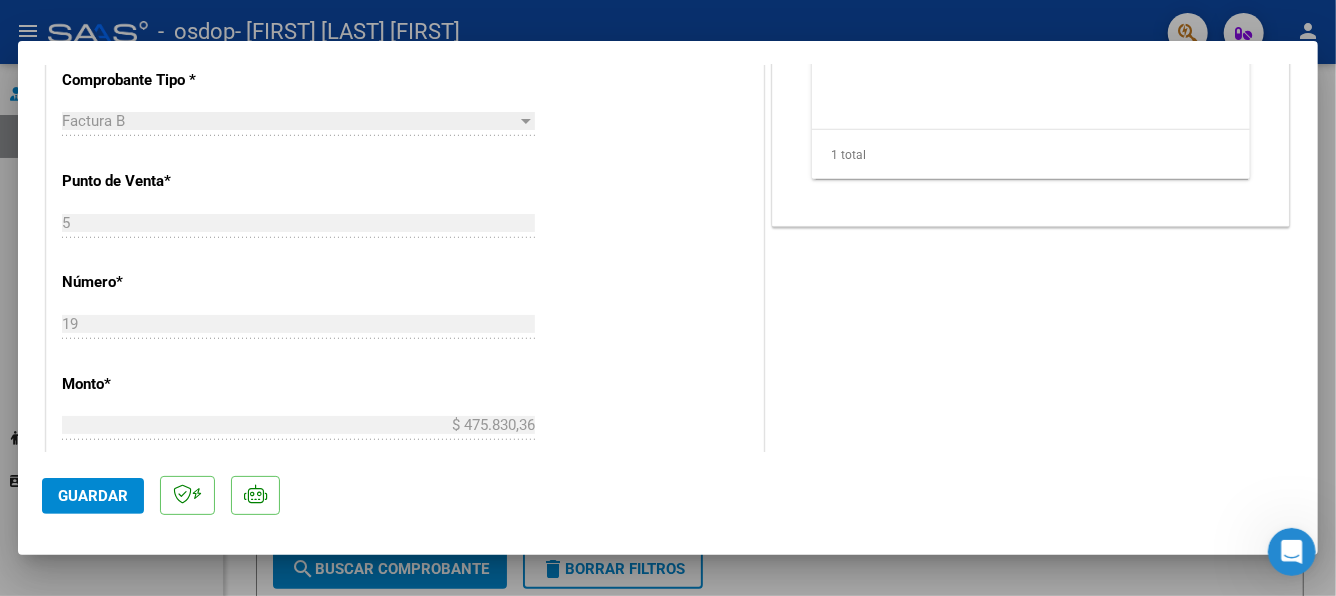 click on "Guardar" 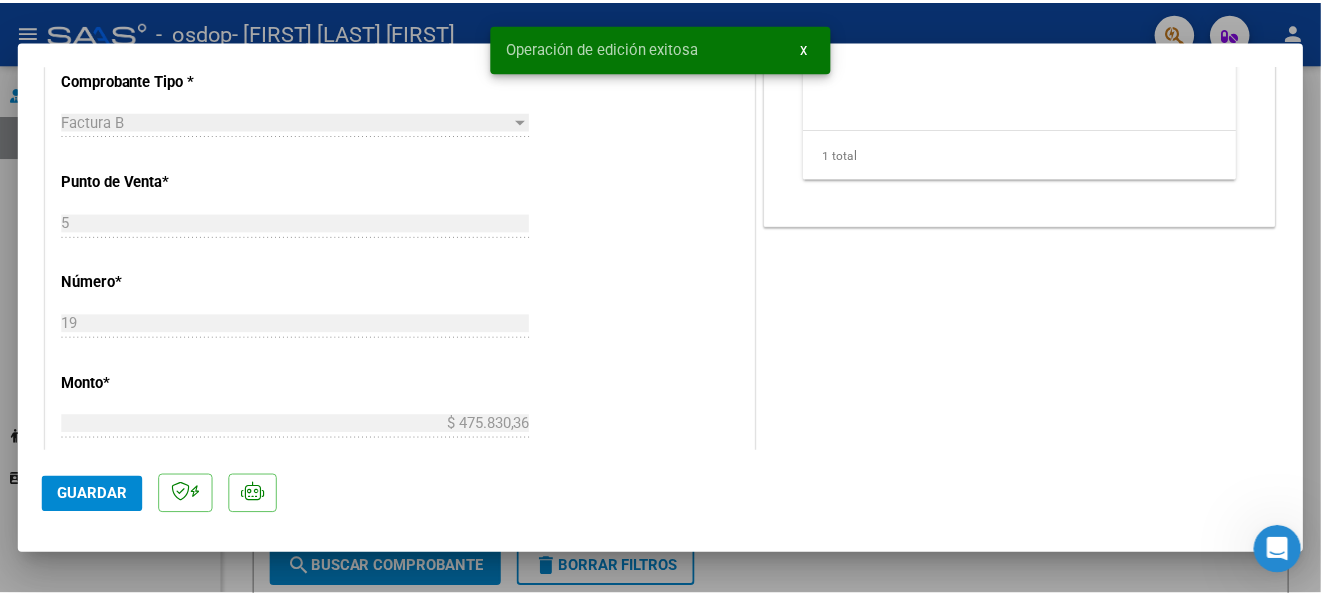 scroll, scrollTop: 600, scrollLeft: 0, axis: vertical 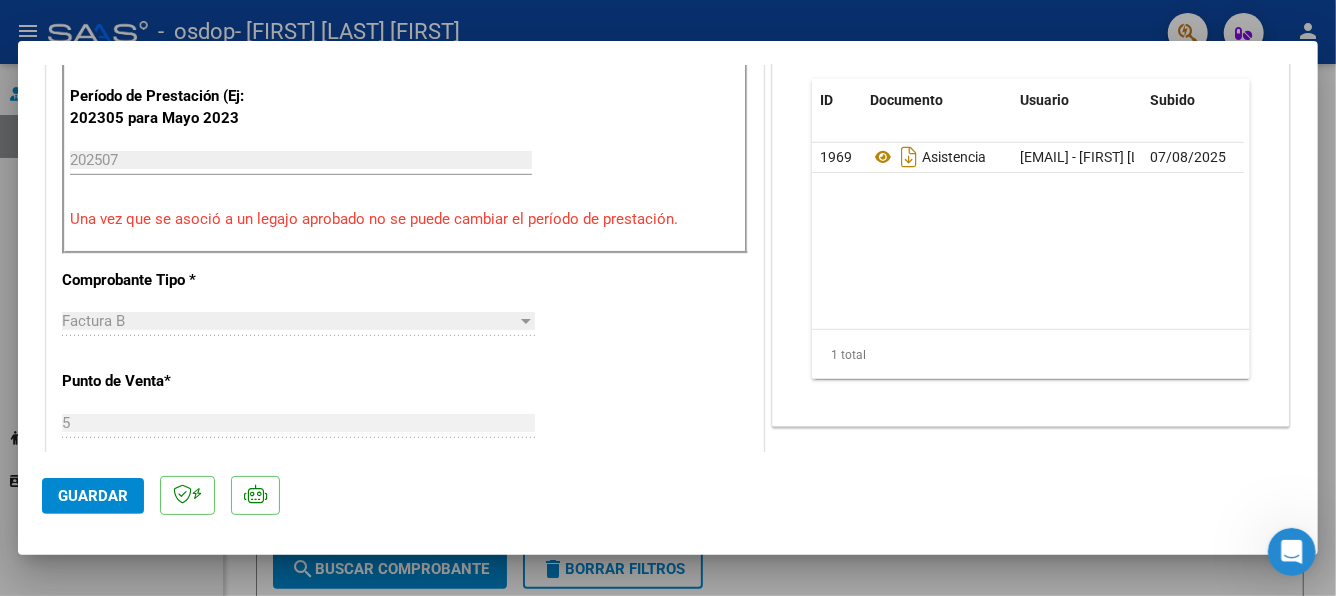 click at bounding box center [668, 298] 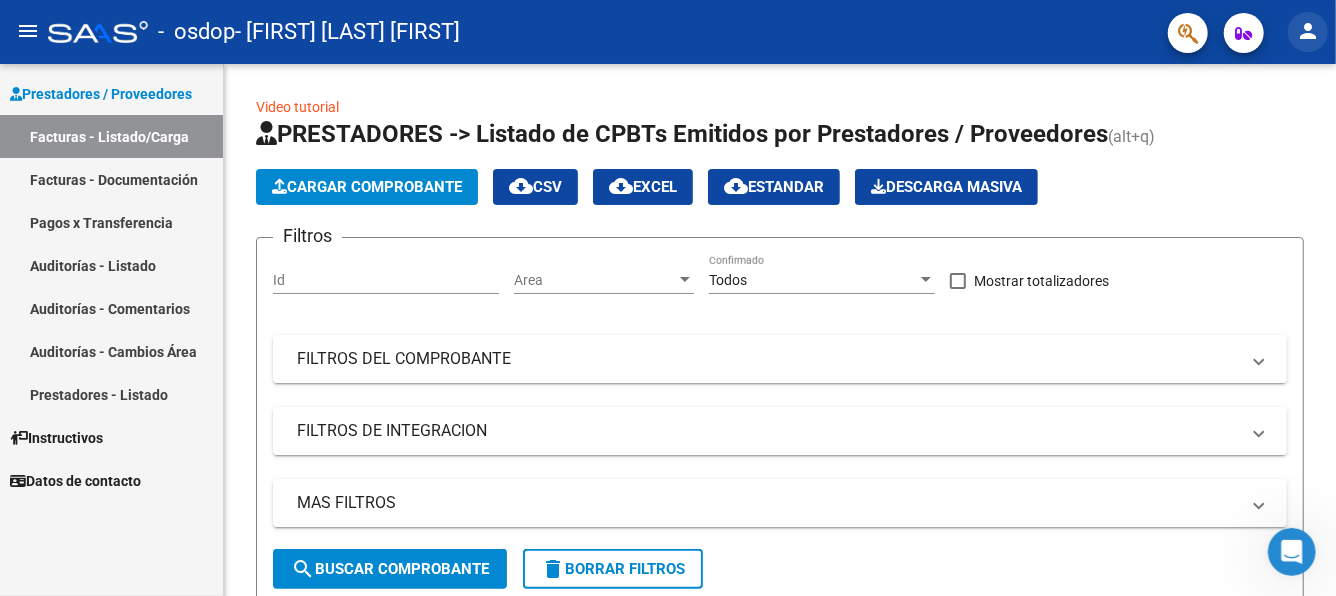 click on "person" 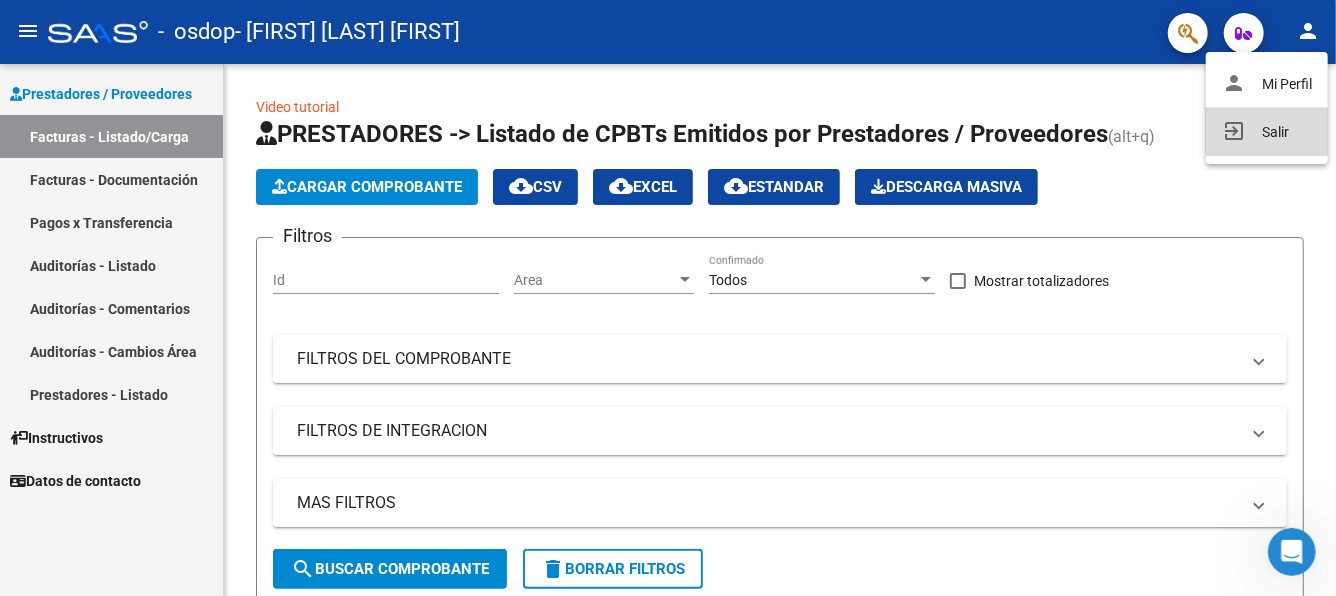 click on "exit_to_app  Salir" at bounding box center (1267, 132) 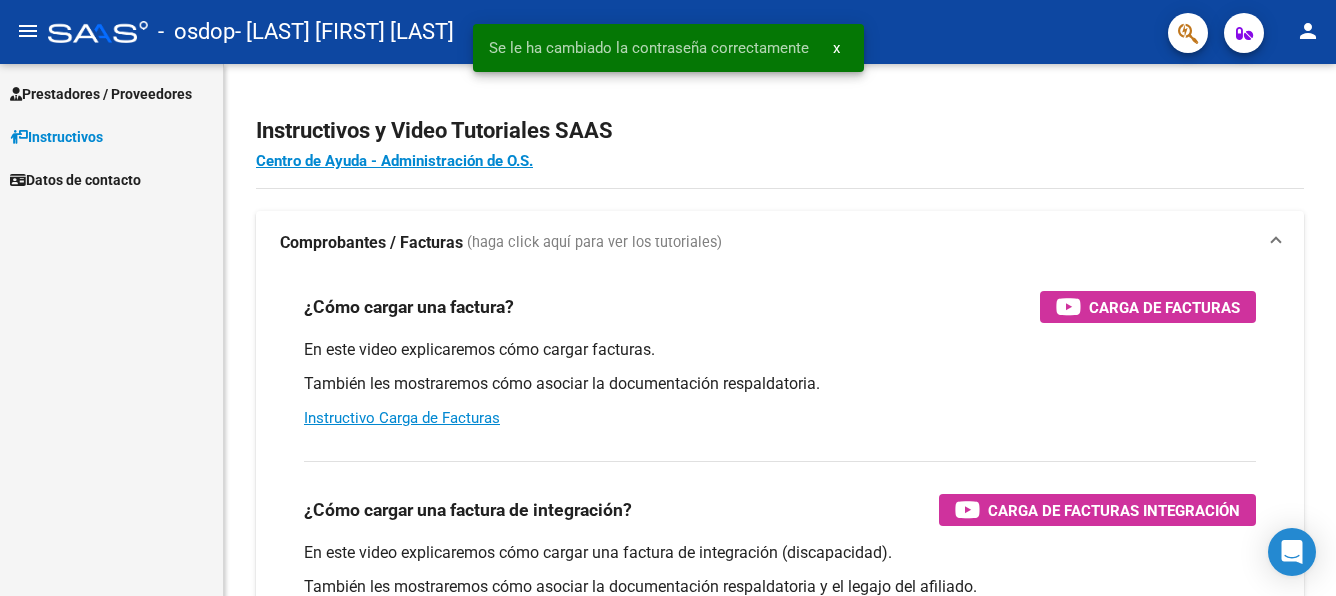 scroll, scrollTop: 0, scrollLeft: 0, axis: both 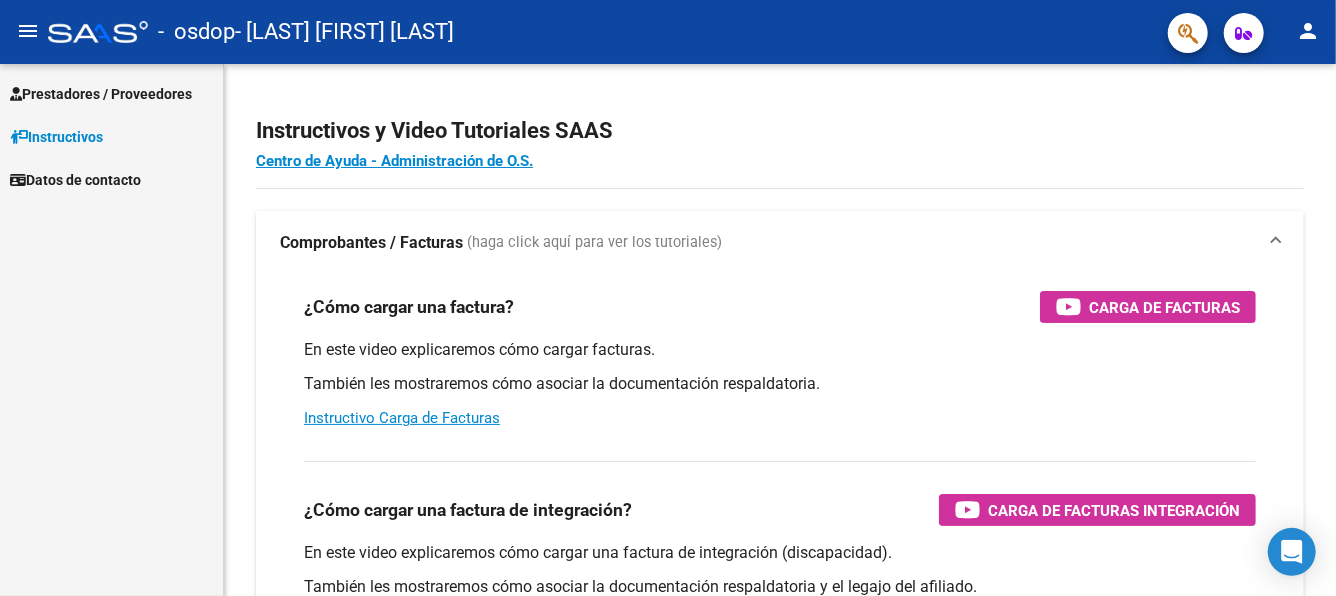 click on "Prestadores / Proveedores" at bounding box center [101, 94] 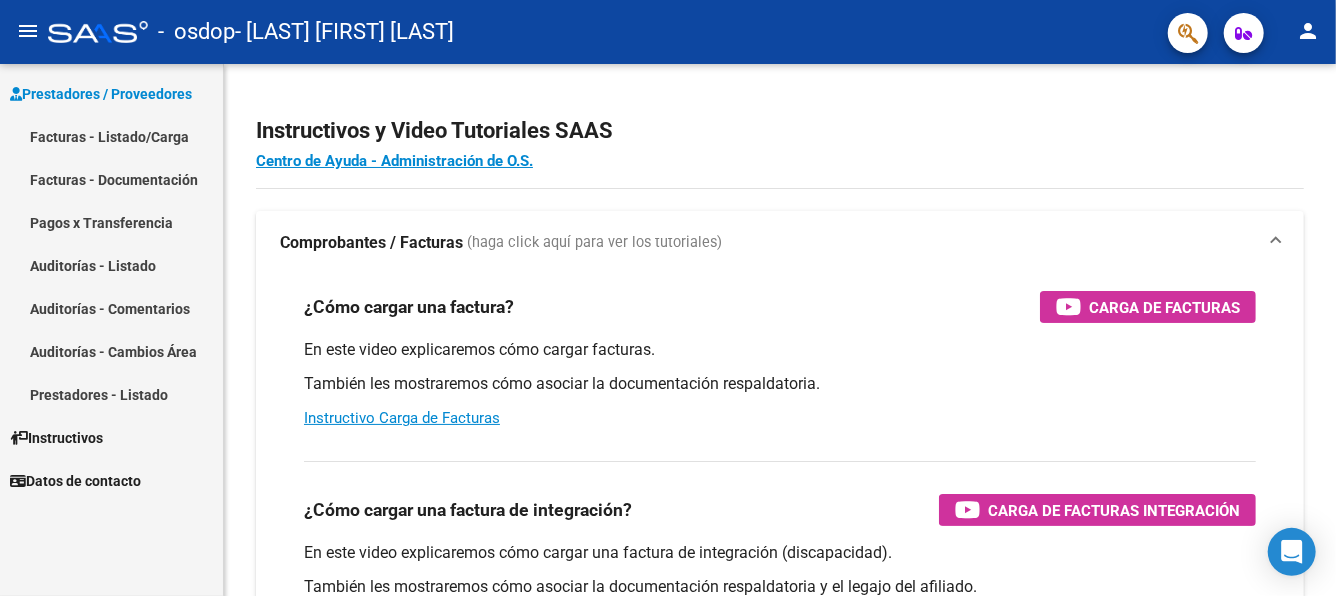 click on "Prestadores / Proveedores" at bounding box center [101, 94] 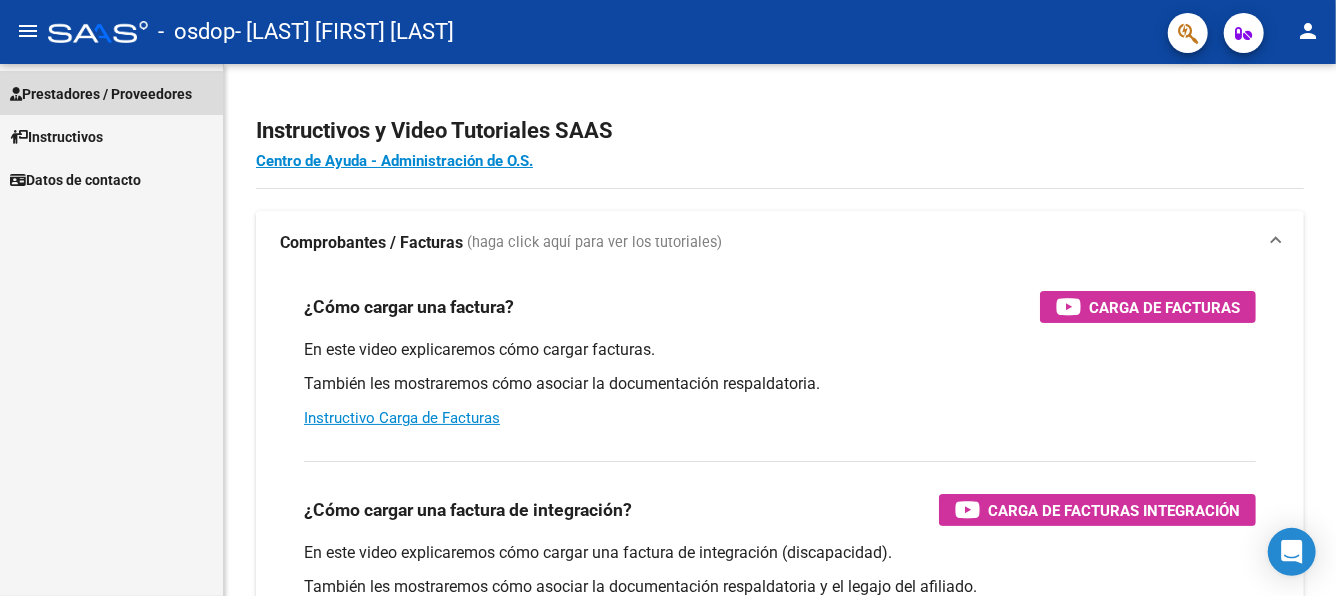 click on "Prestadores / Proveedores" at bounding box center (101, 94) 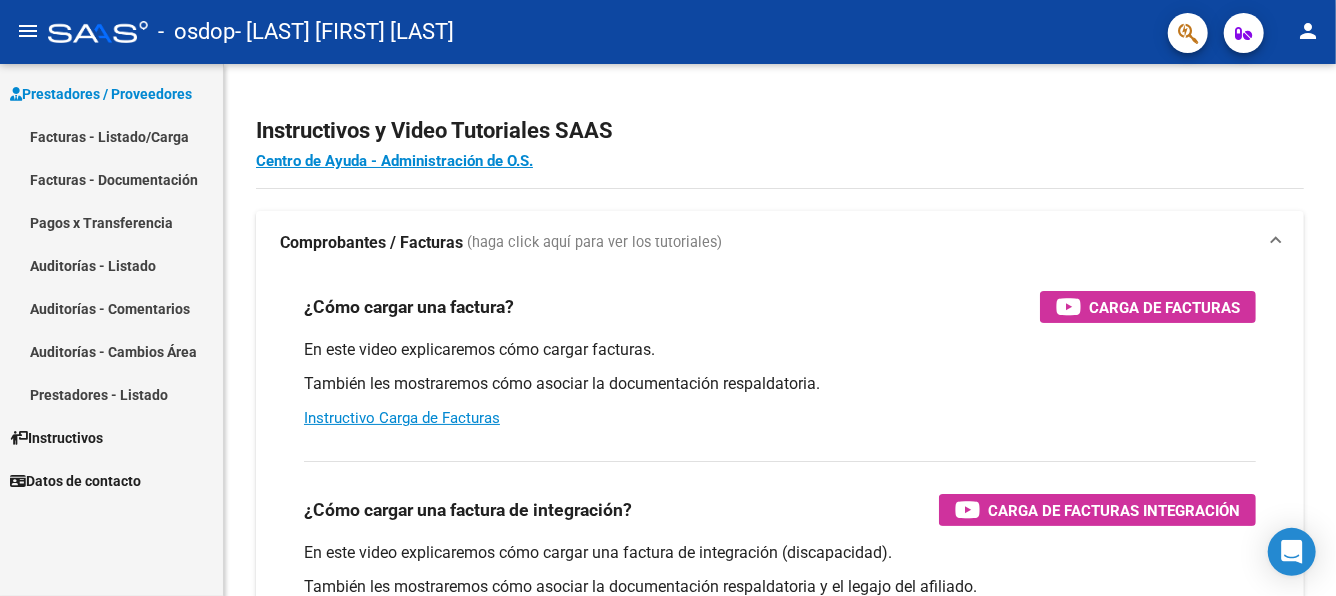 click on "Facturas - Listado/Carga" at bounding box center (111, 136) 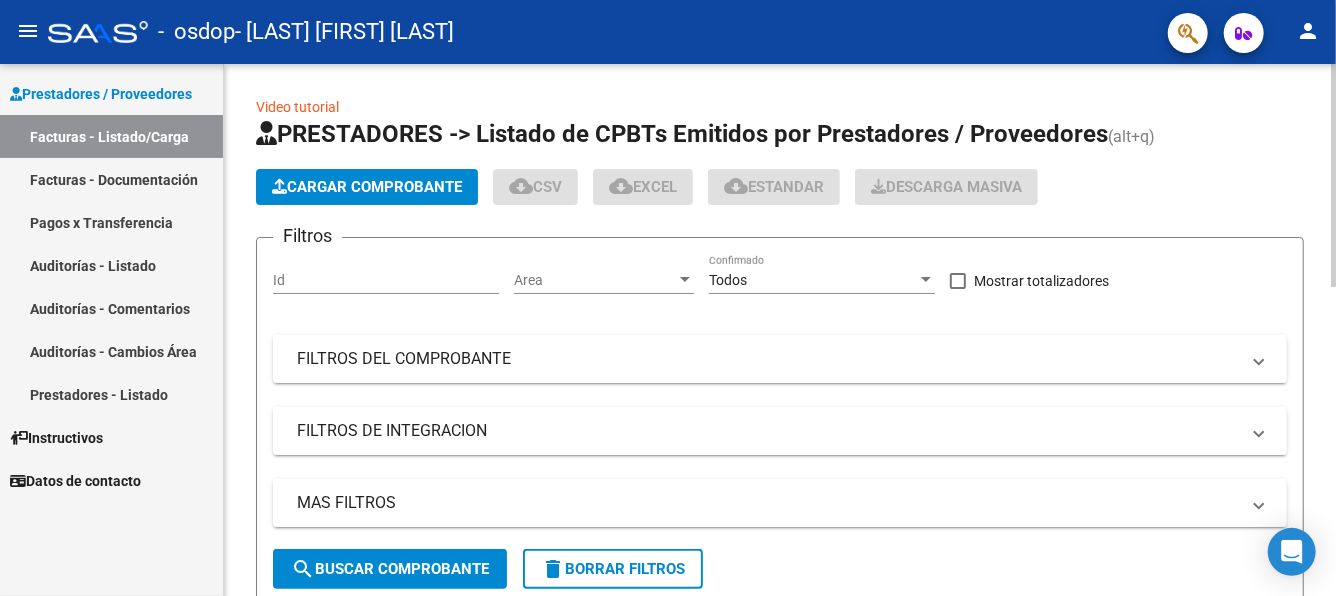 click on "Cargar Comprobante" 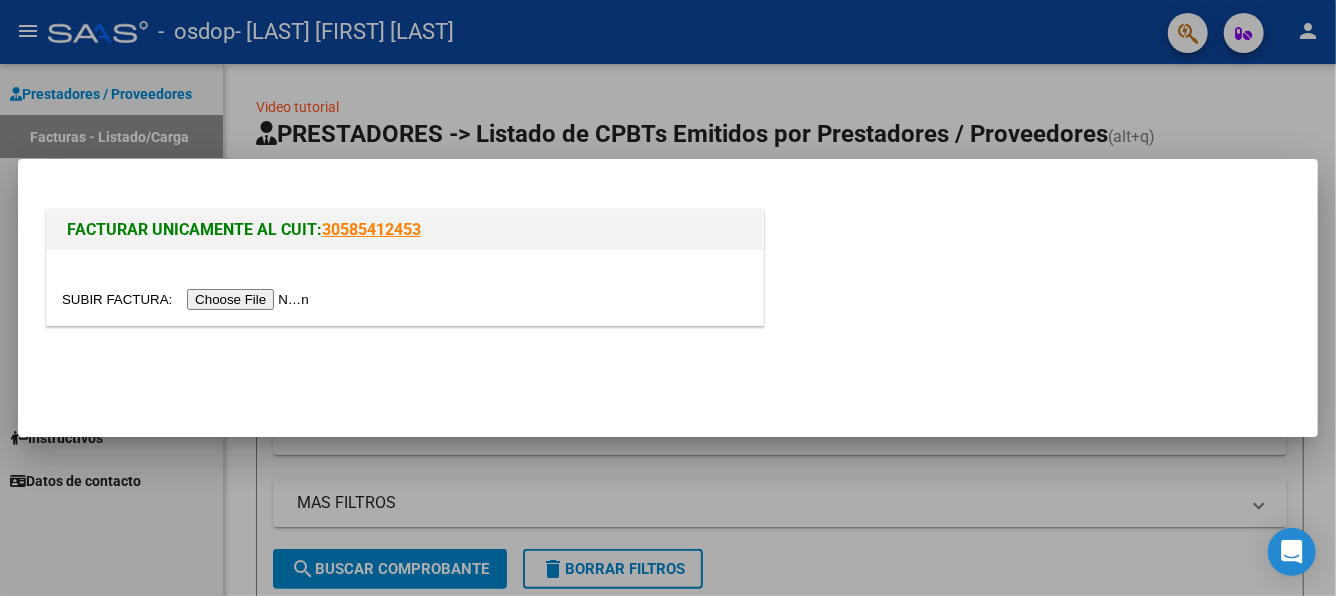 click at bounding box center (188, 299) 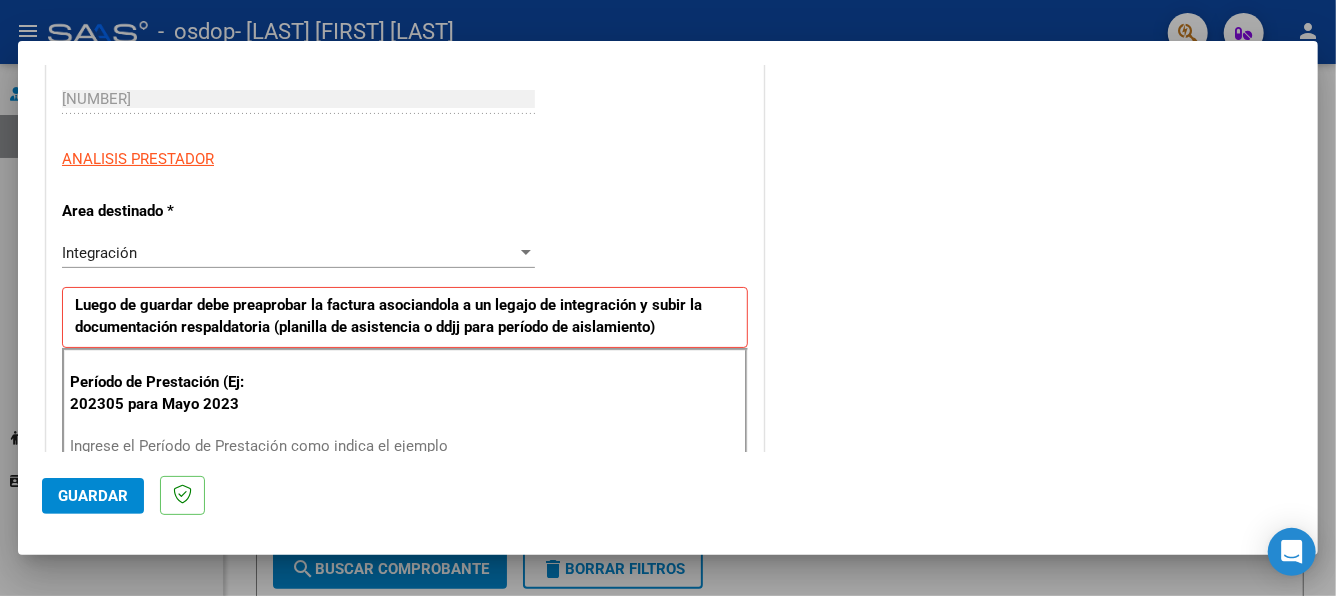 scroll, scrollTop: 400, scrollLeft: 0, axis: vertical 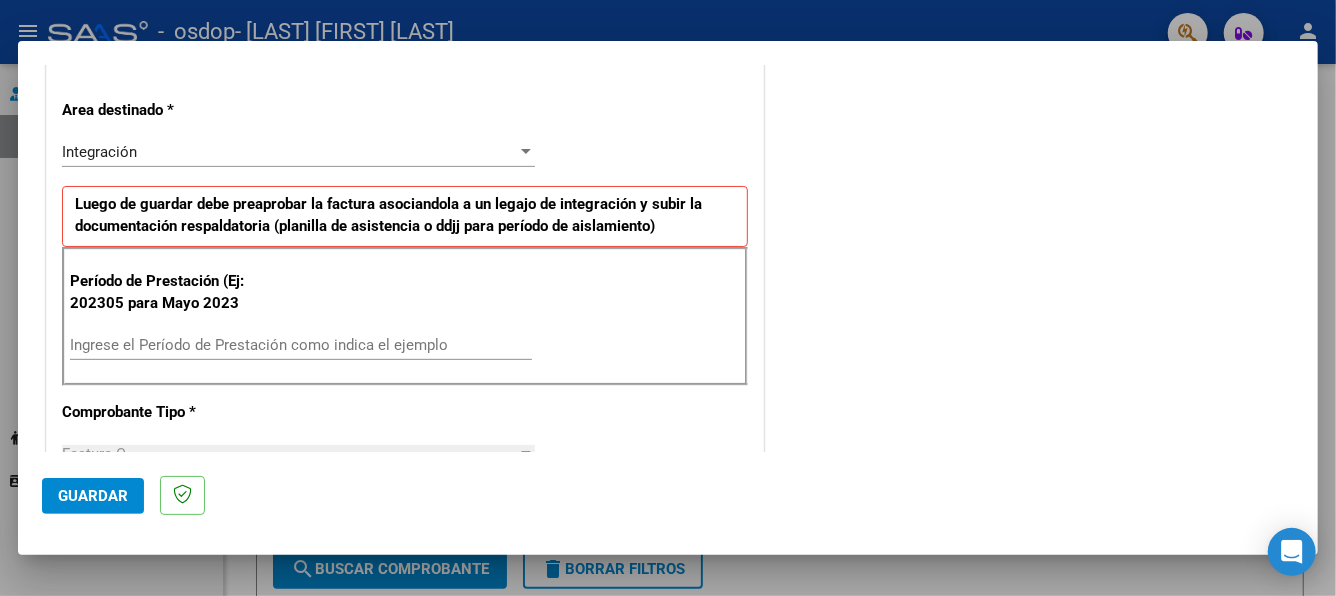 click on "Ingrese el Período de Prestación como indica el ejemplo" at bounding box center (301, 345) 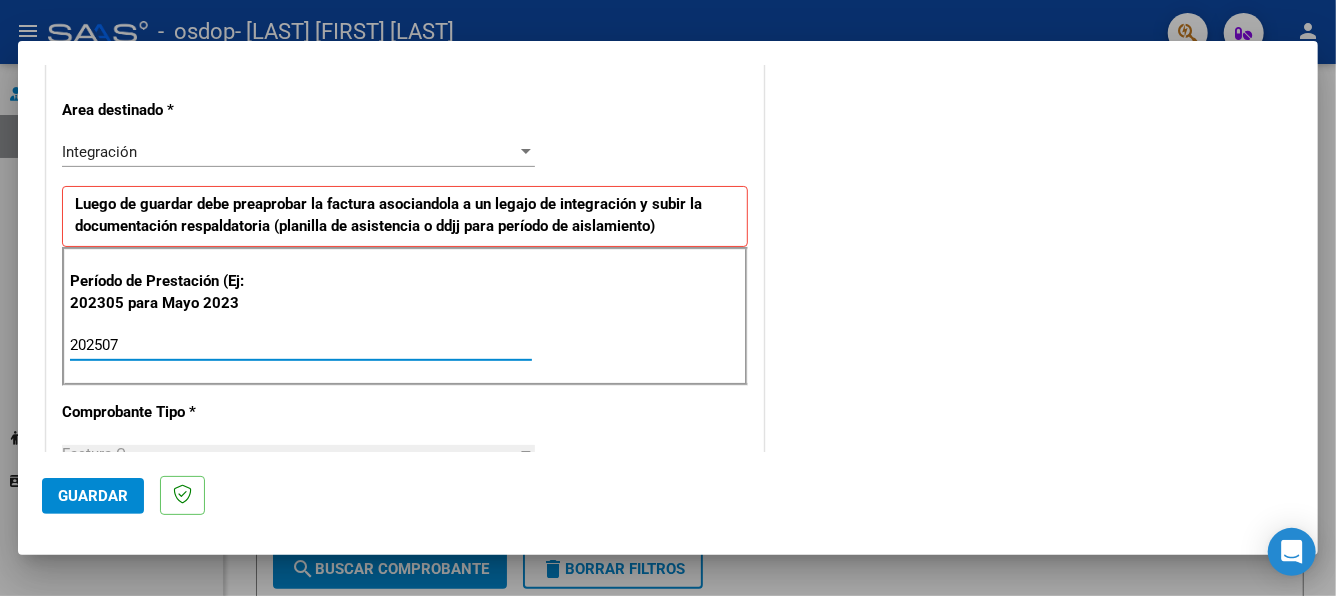 type on "202507" 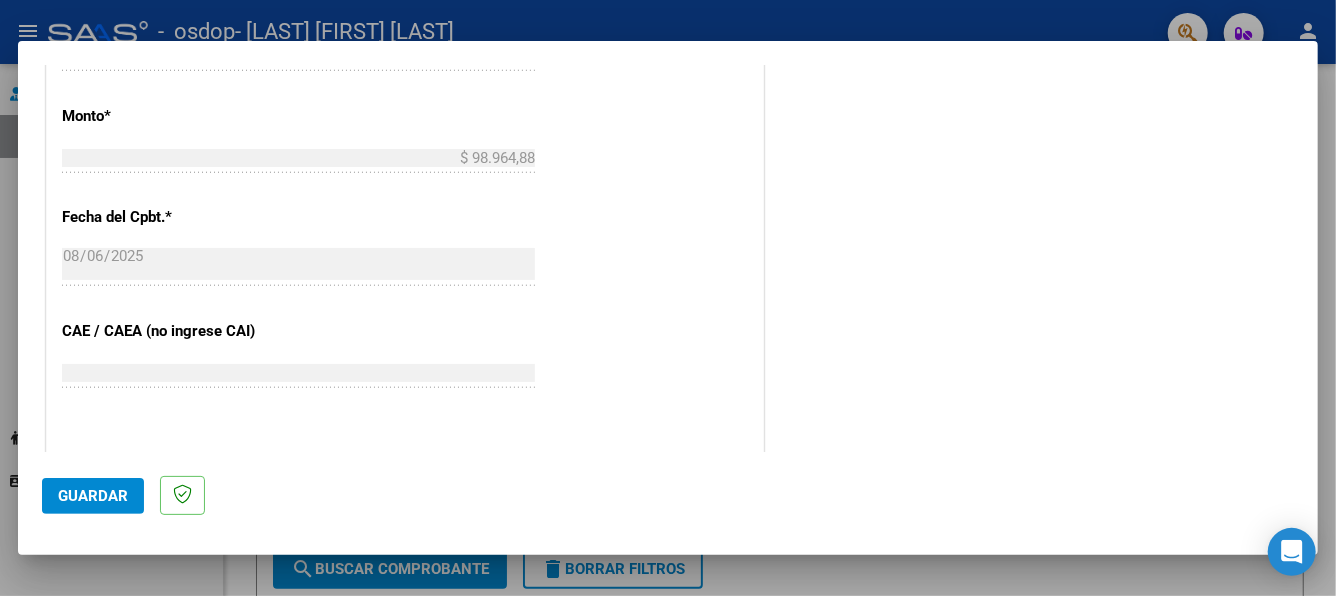 scroll, scrollTop: 1099, scrollLeft: 0, axis: vertical 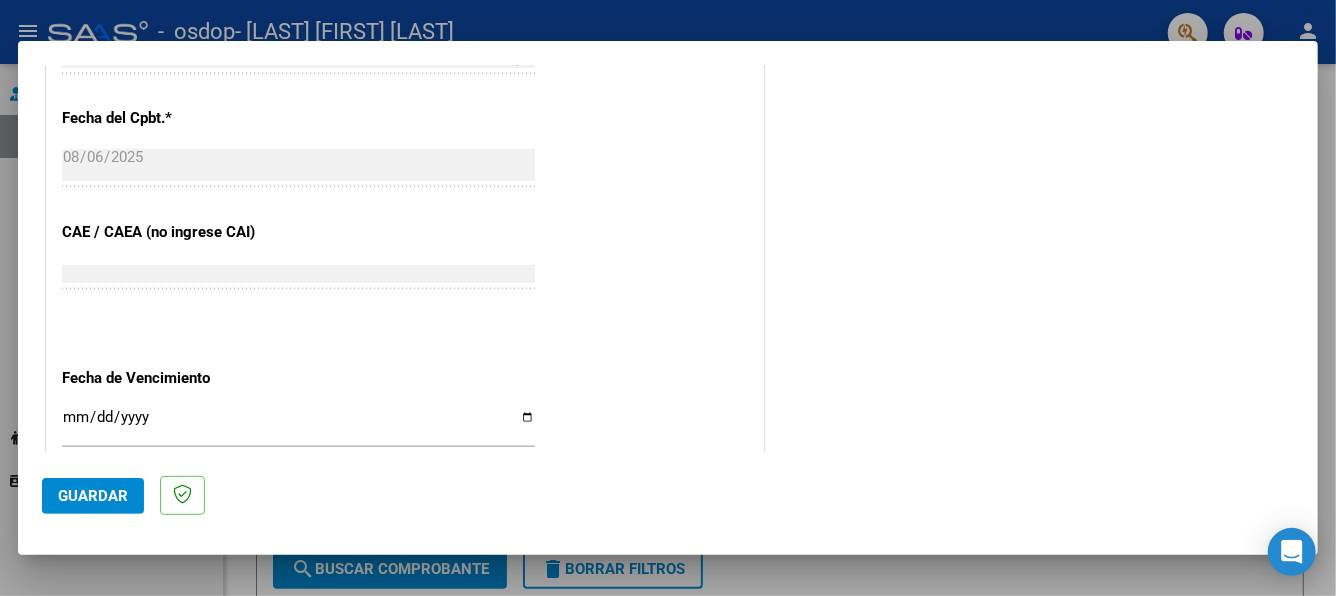 click on "Ingresar la fecha" at bounding box center (298, 425) 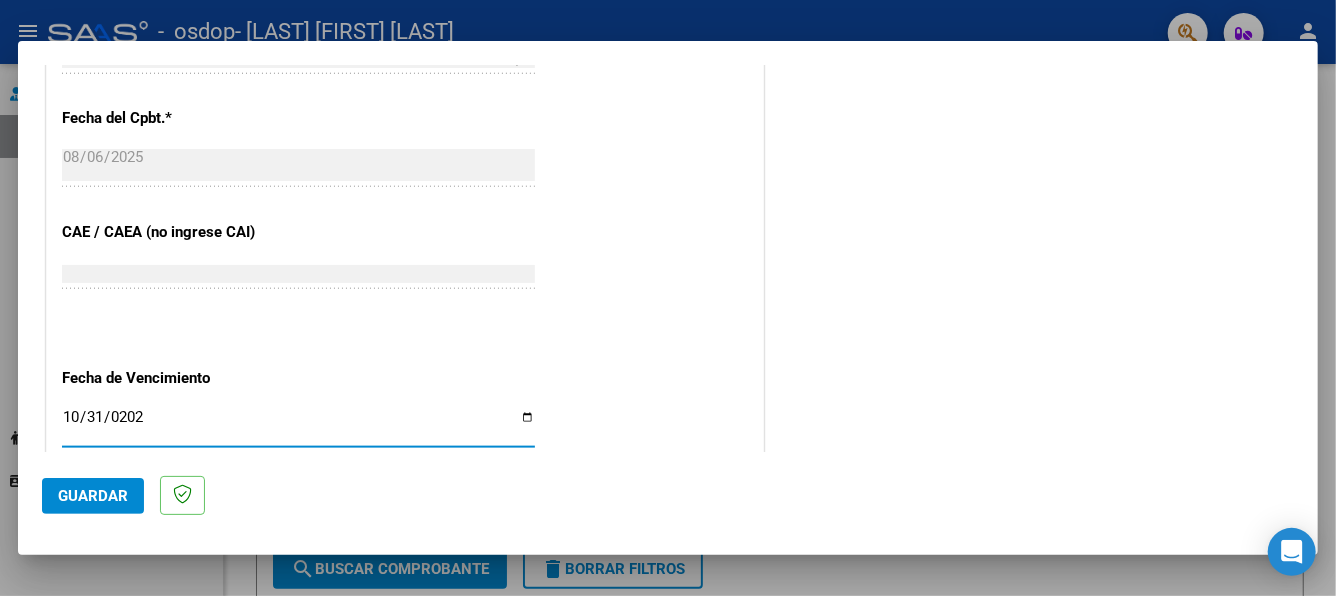 type on "2025-10-31" 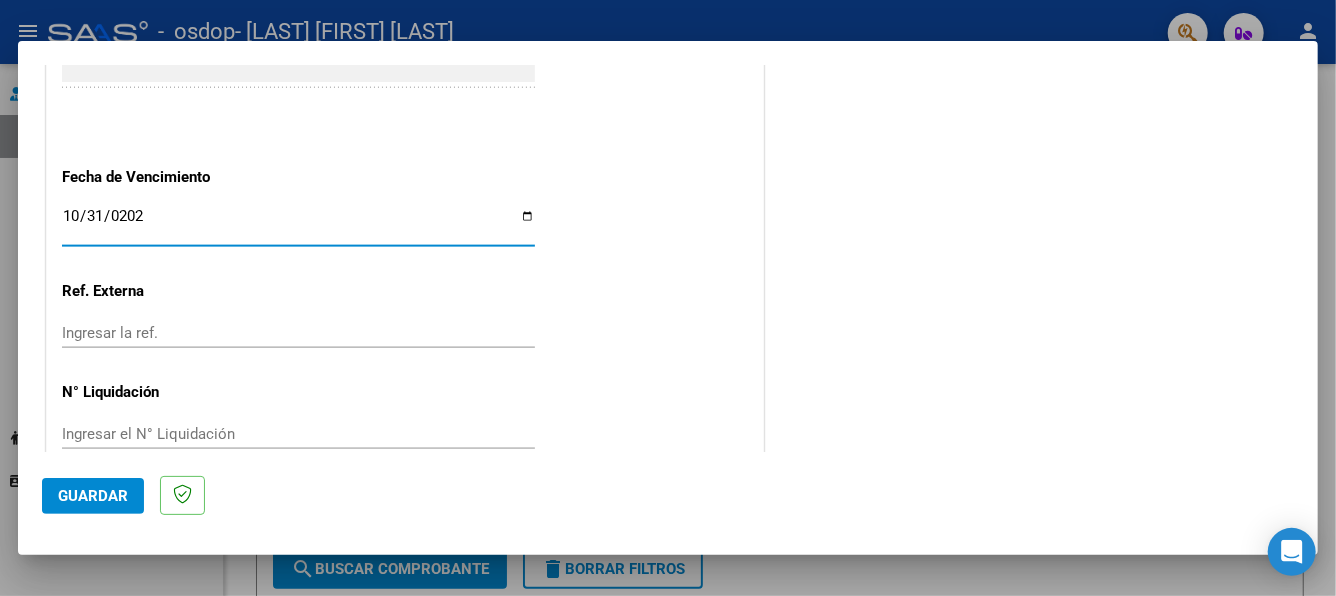 scroll, scrollTop: 1331, scrollLeft: 0, axis: vertical 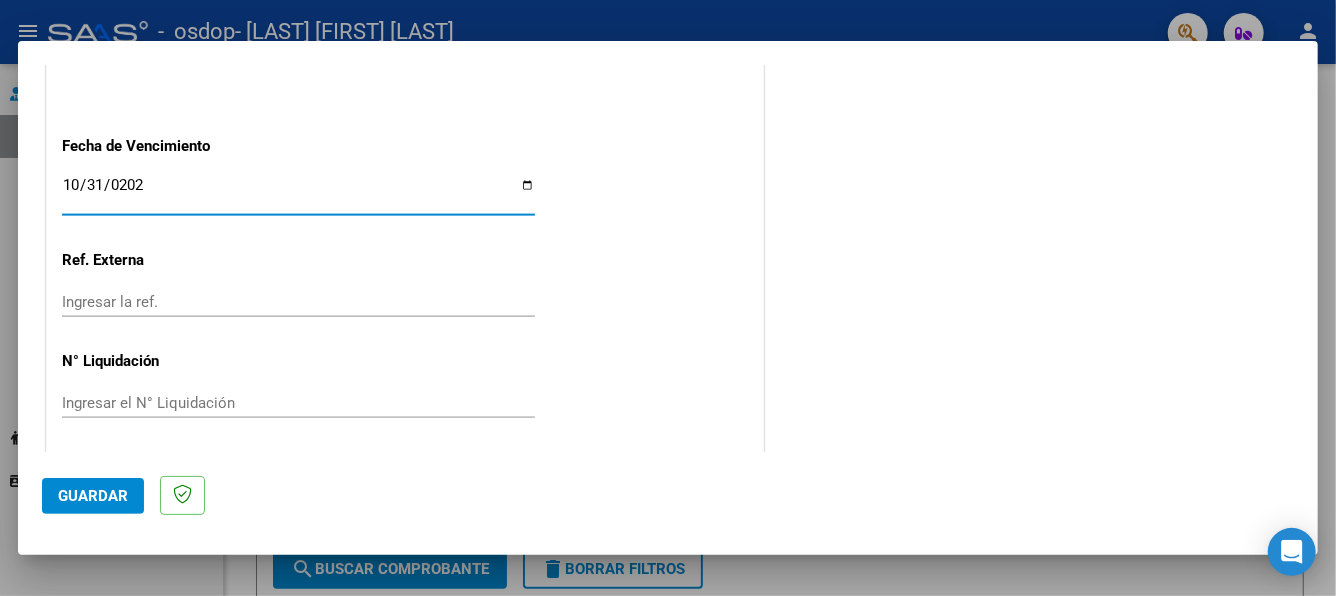 click on "Guardar" 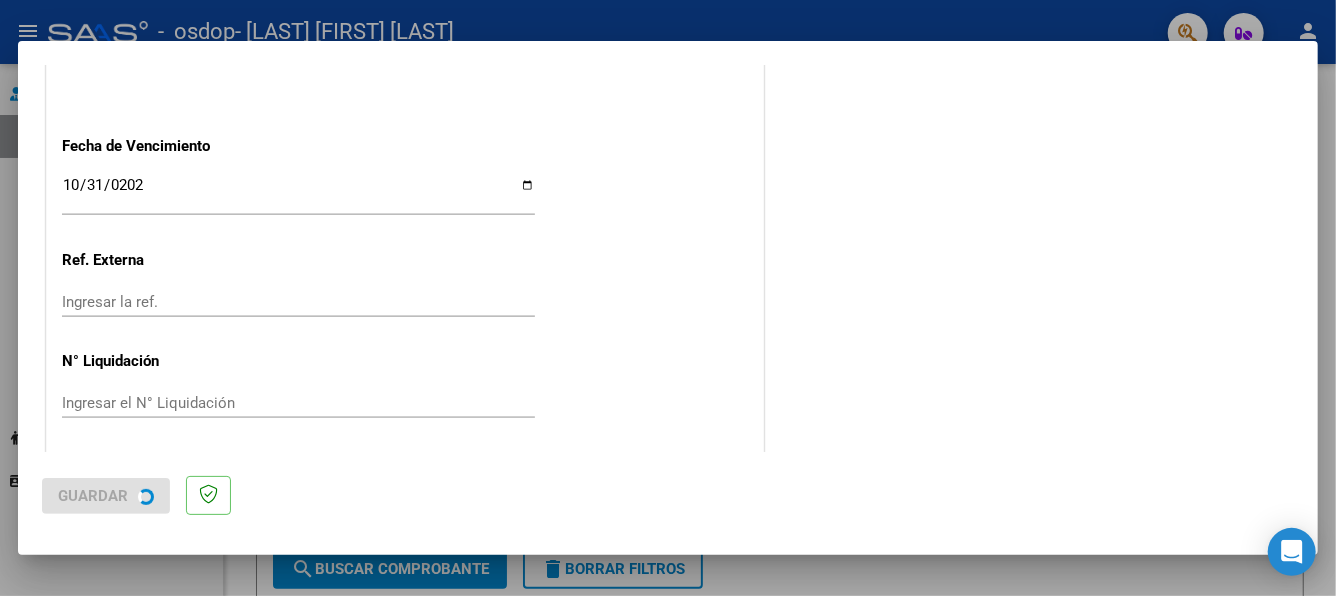 scroll, scrollTop: 0, scrollLeft: 0, axis: both 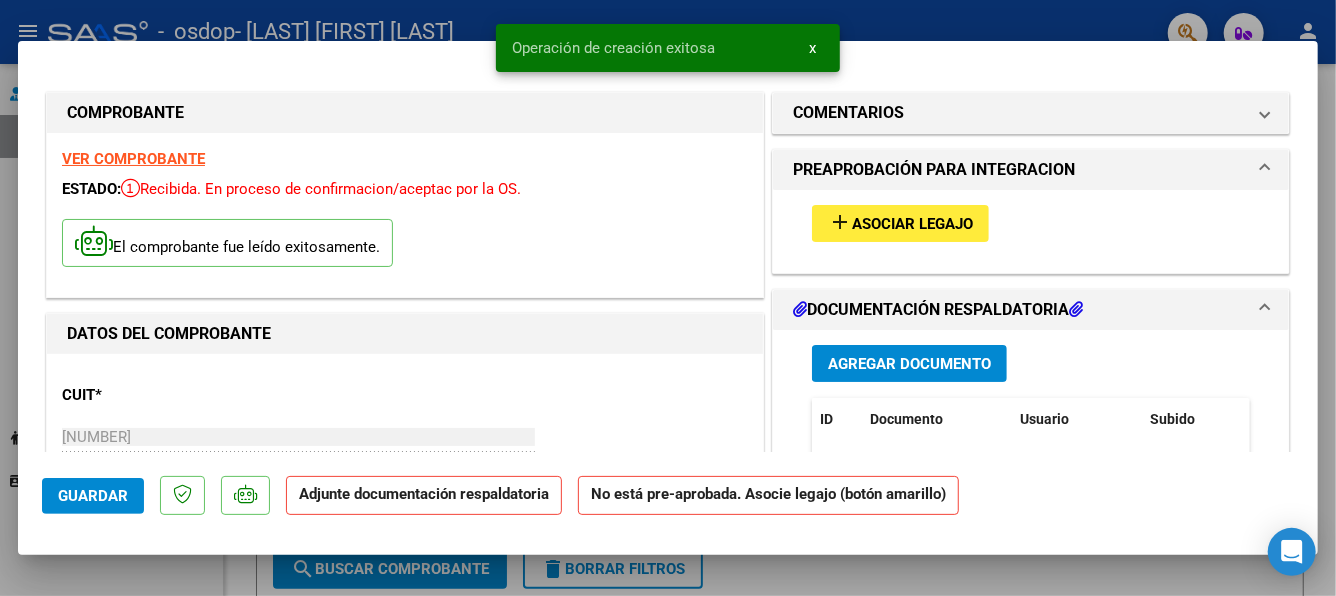 click on "add" at bounding box center [840, 222] 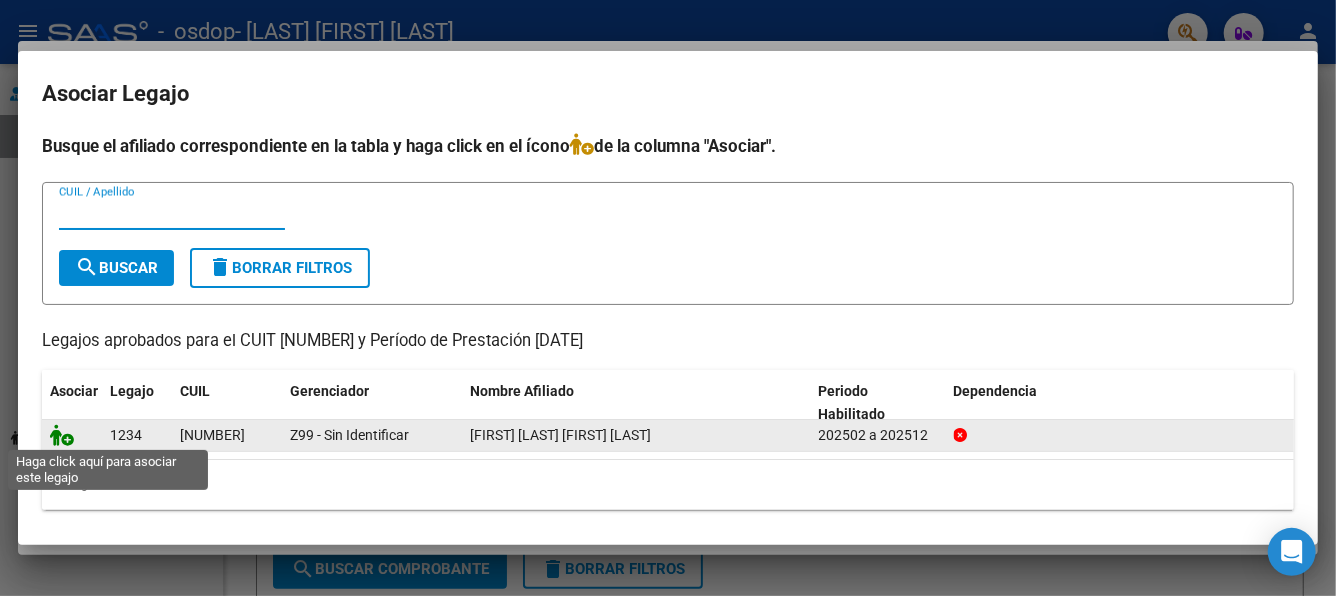 click 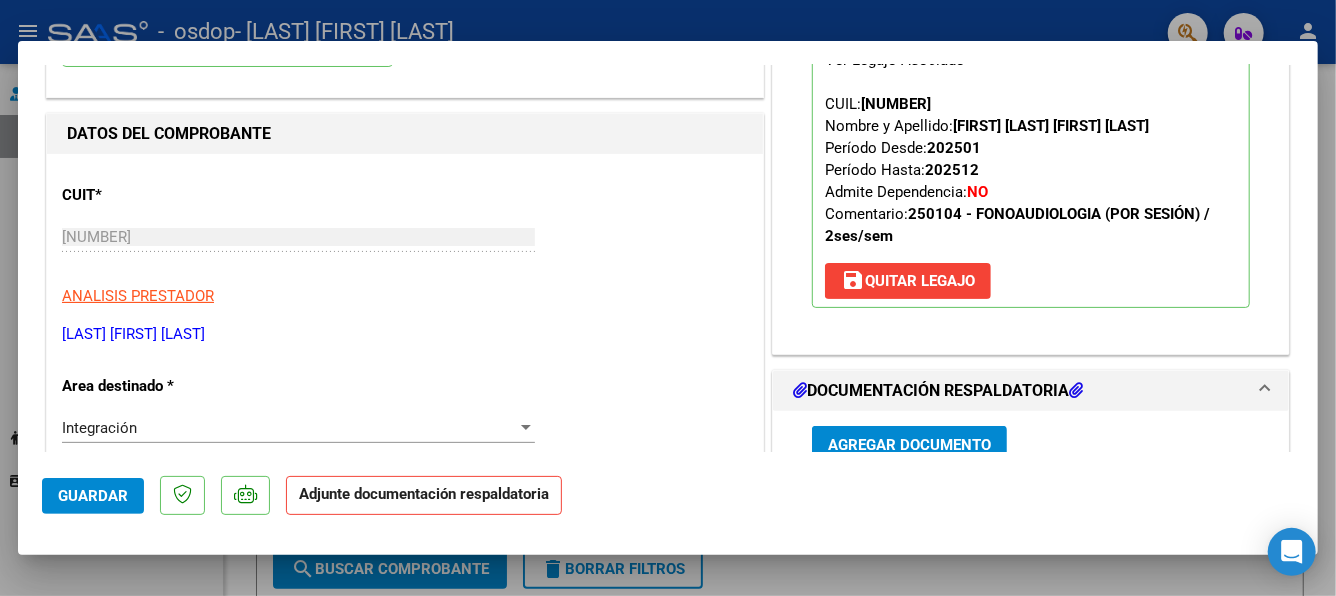 scroll, scrollTop: 299, scrollLeft: 0, axis: vertical 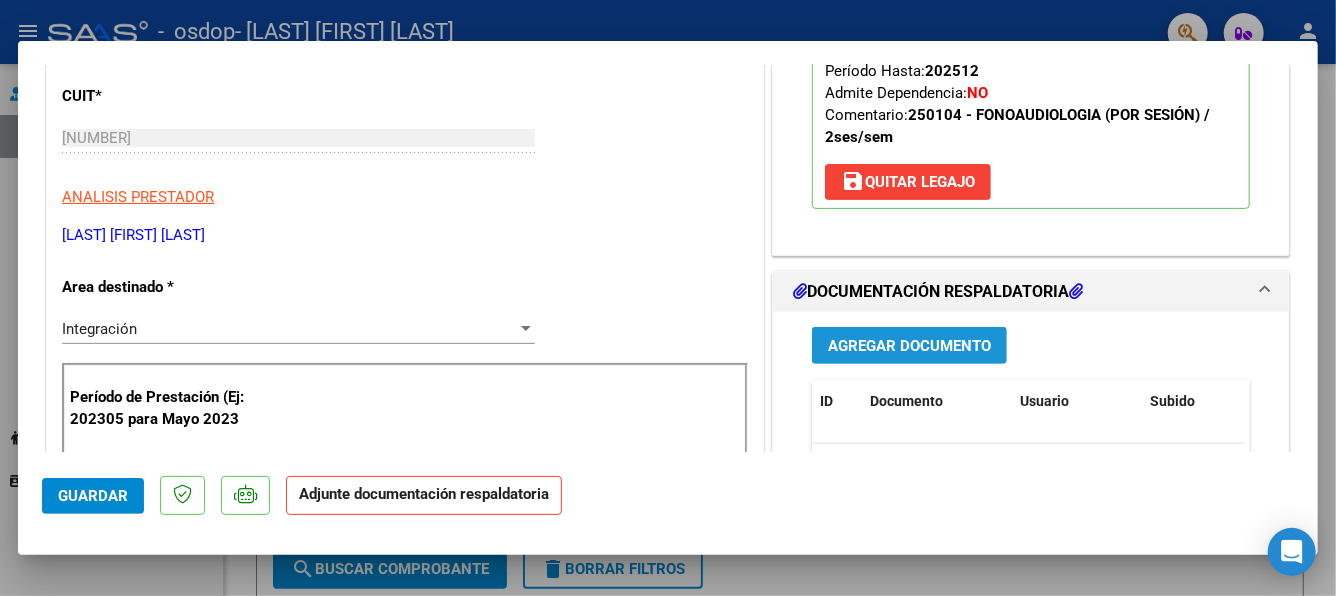 click on "Agregar Documento" at bounding box center [909, 346] 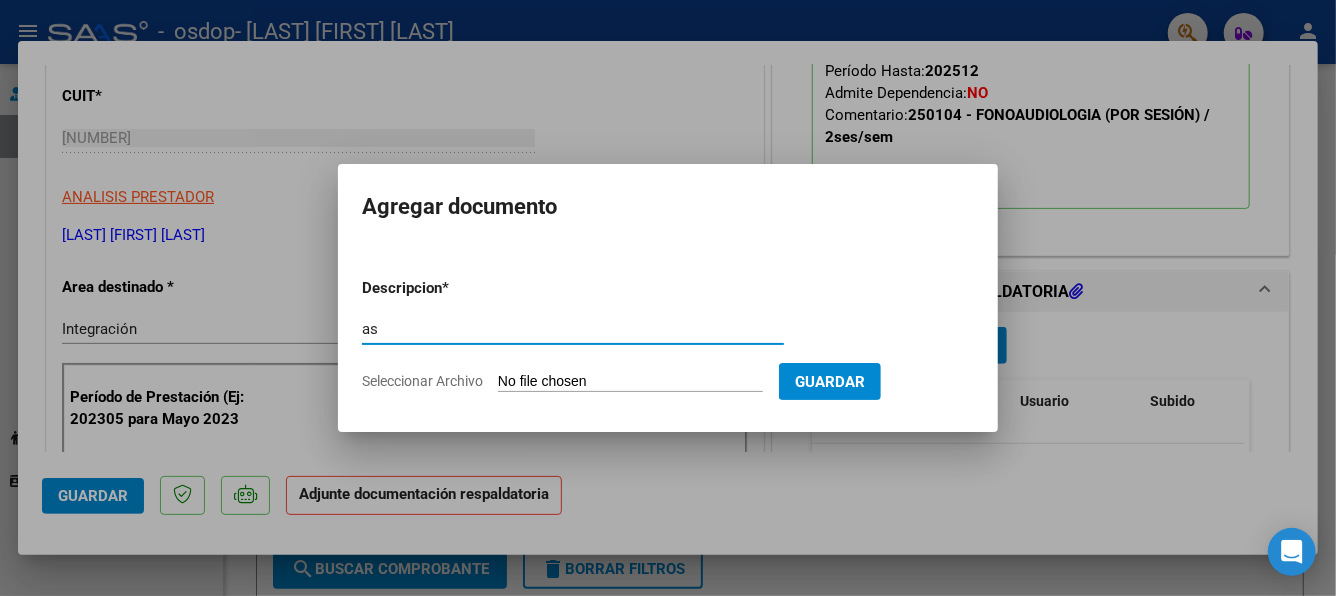 type on "a" 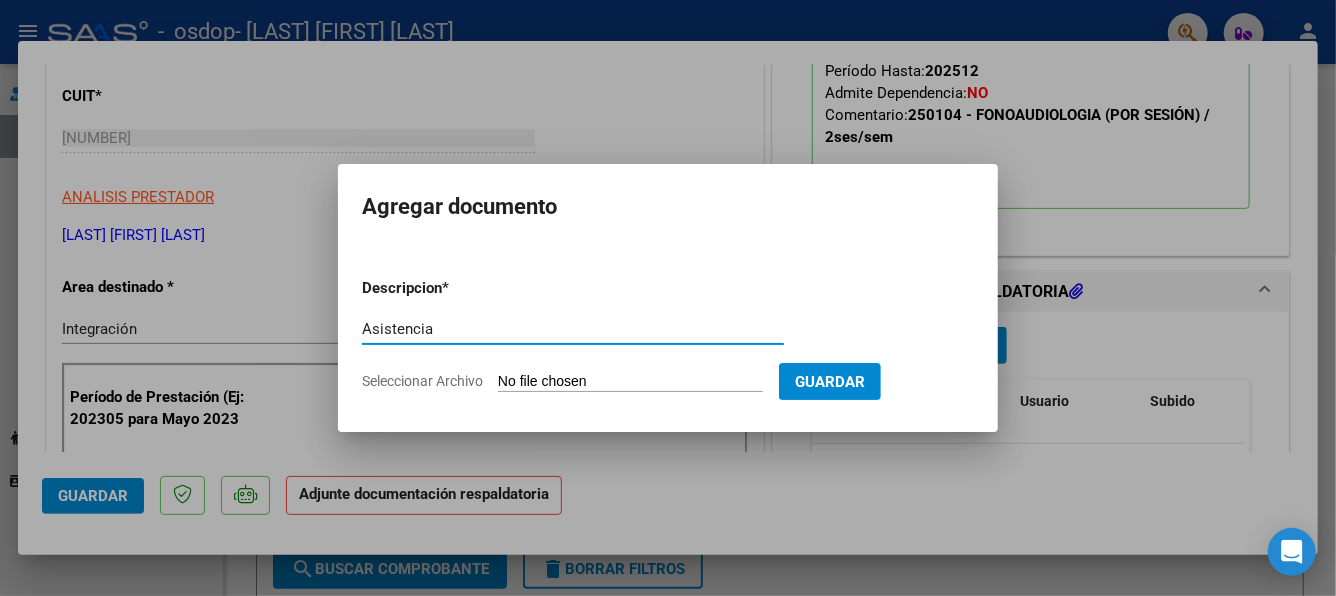 type on "Asistencia" 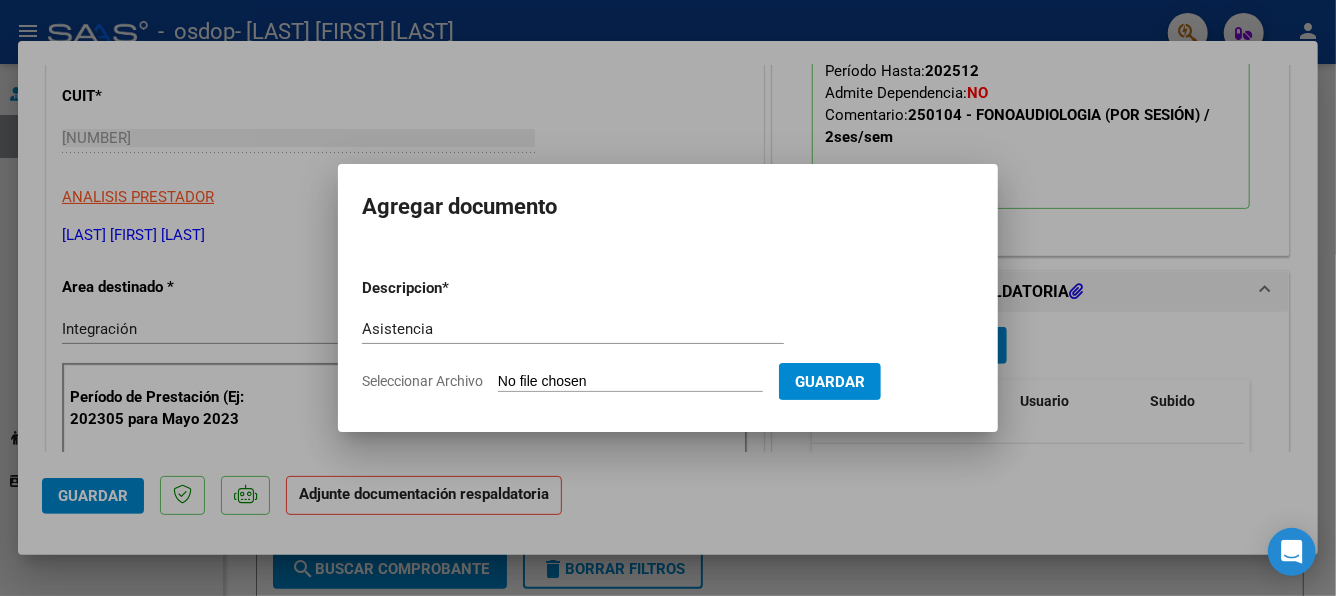 click on "Seleccionar Archivo" at bounding box center (630, 382) 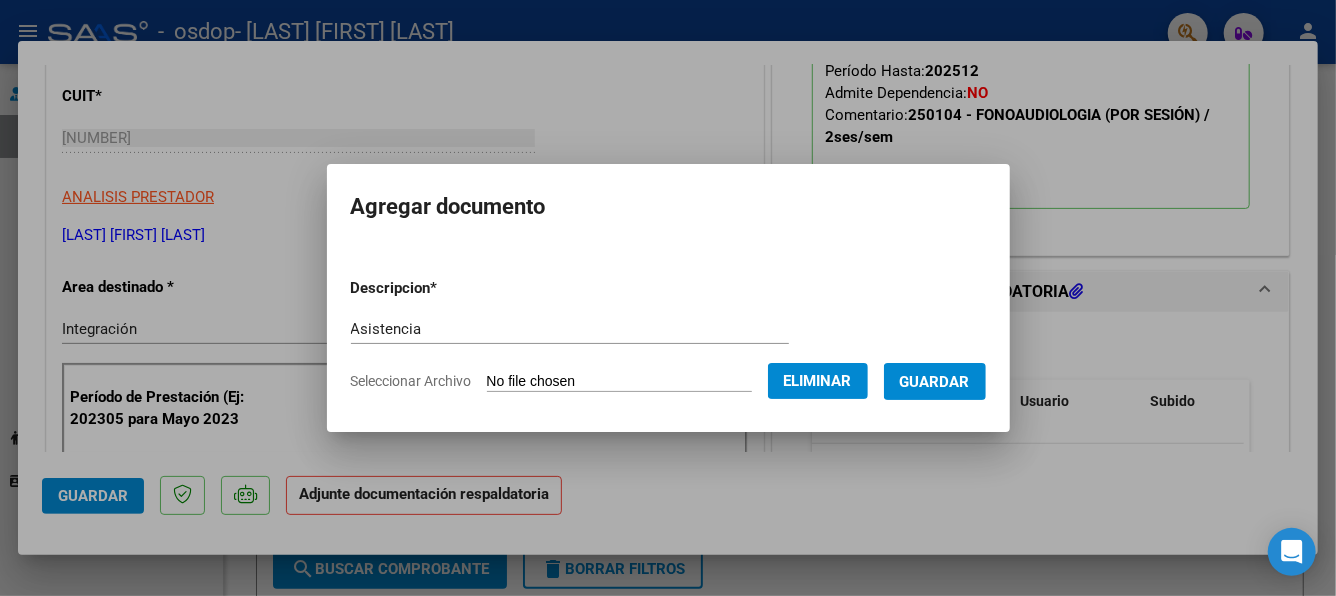 click on "Guardar" at bounding box center [935, 382] 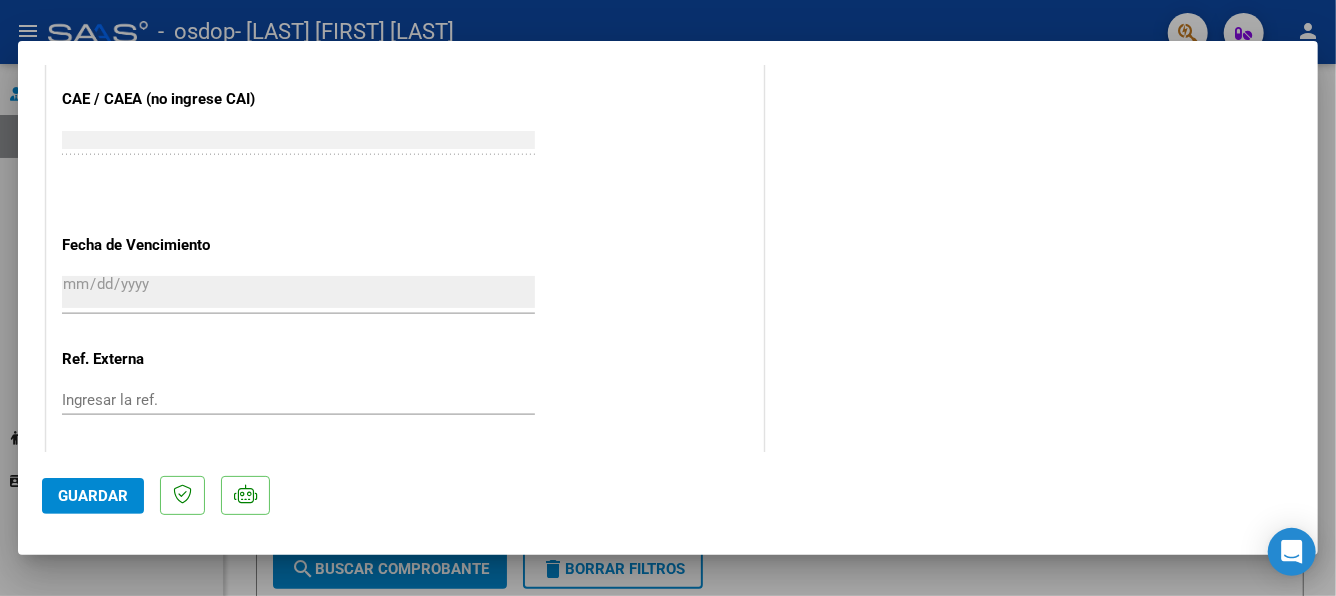 scroll, scrollTop: 1398, scrollLeft: 0, axis: vertical 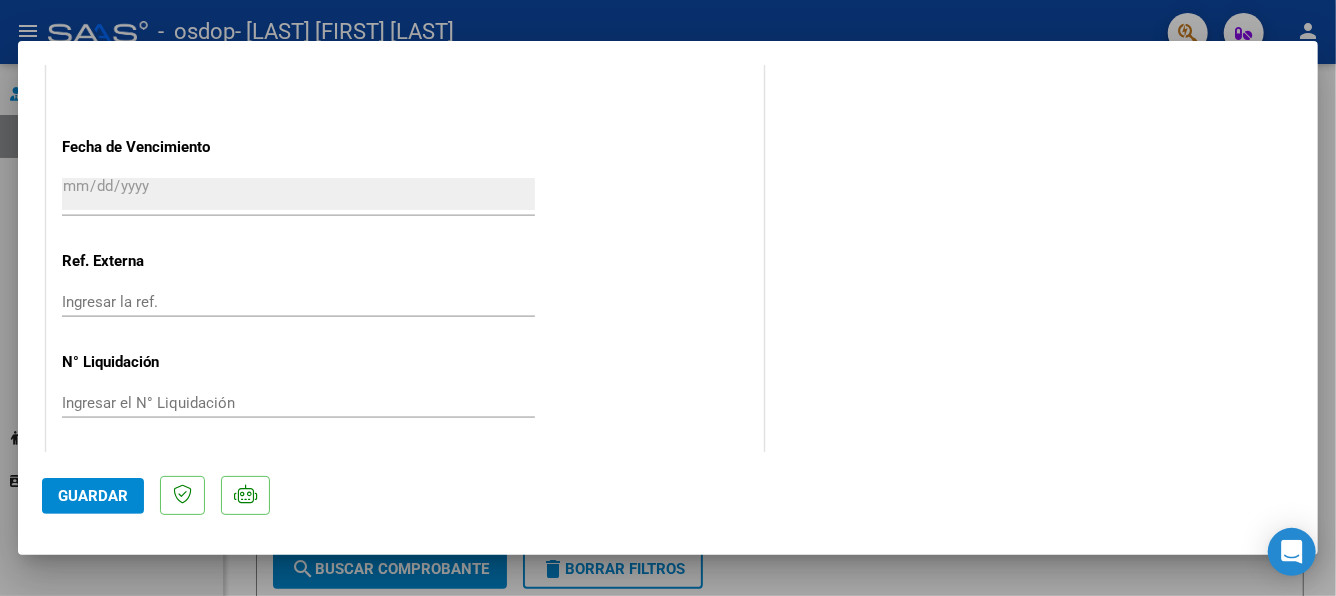 click on "Guardar" 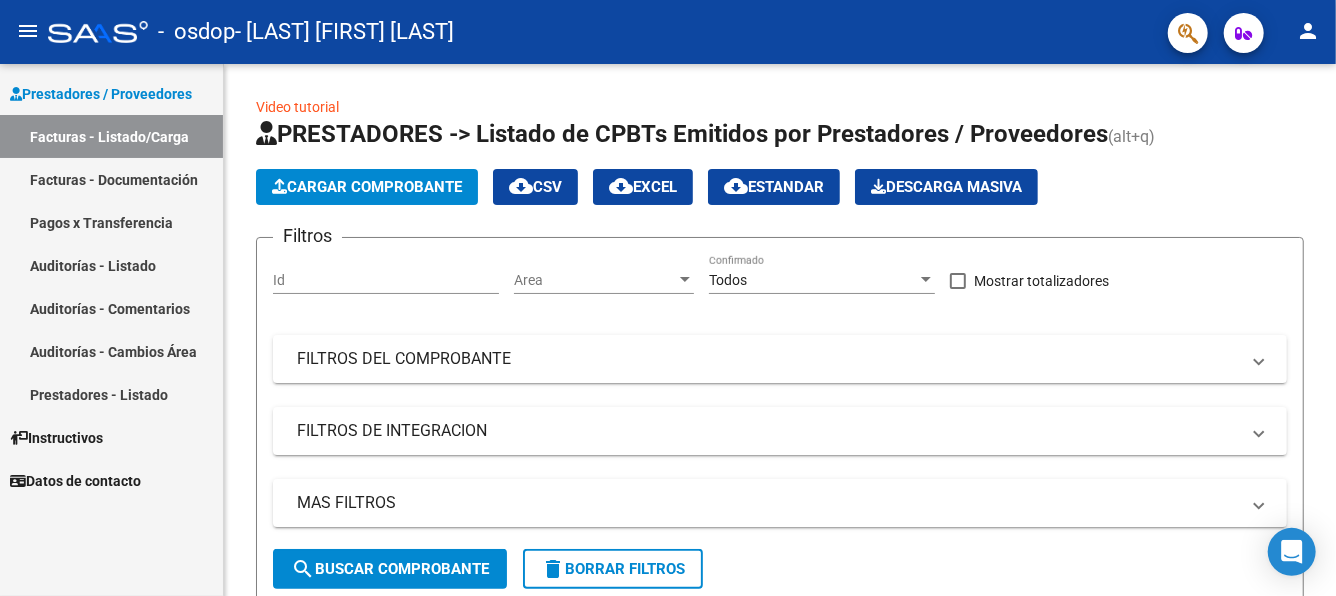 click on "Prestadores / Proveedores" at bounding box center [101, 94] 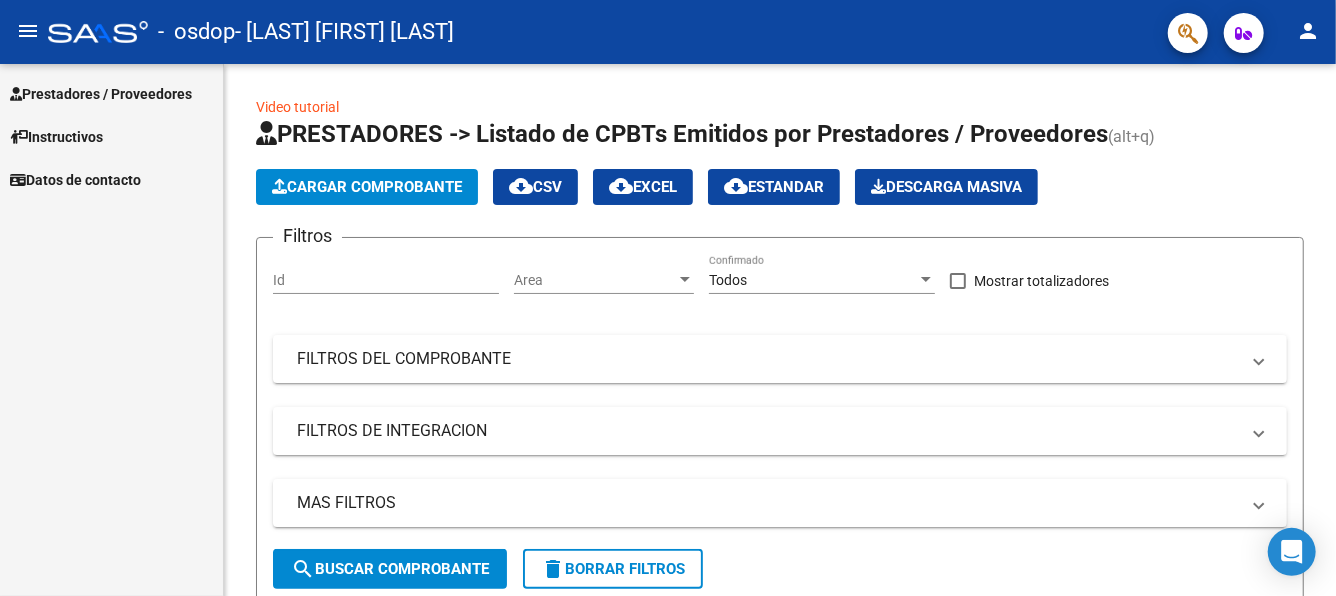 click on "Prestadores / Proveedores" at bounding box center [101, 94] 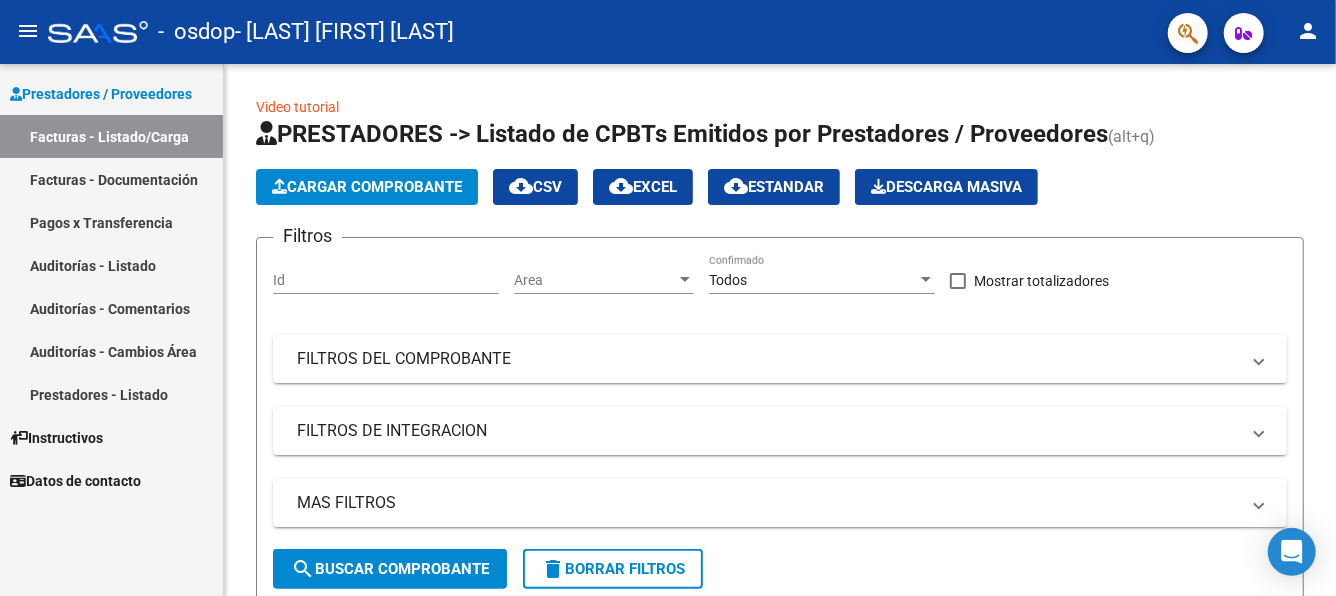 click on "Pagos x Transferencia" at bounding box center [111, 222] 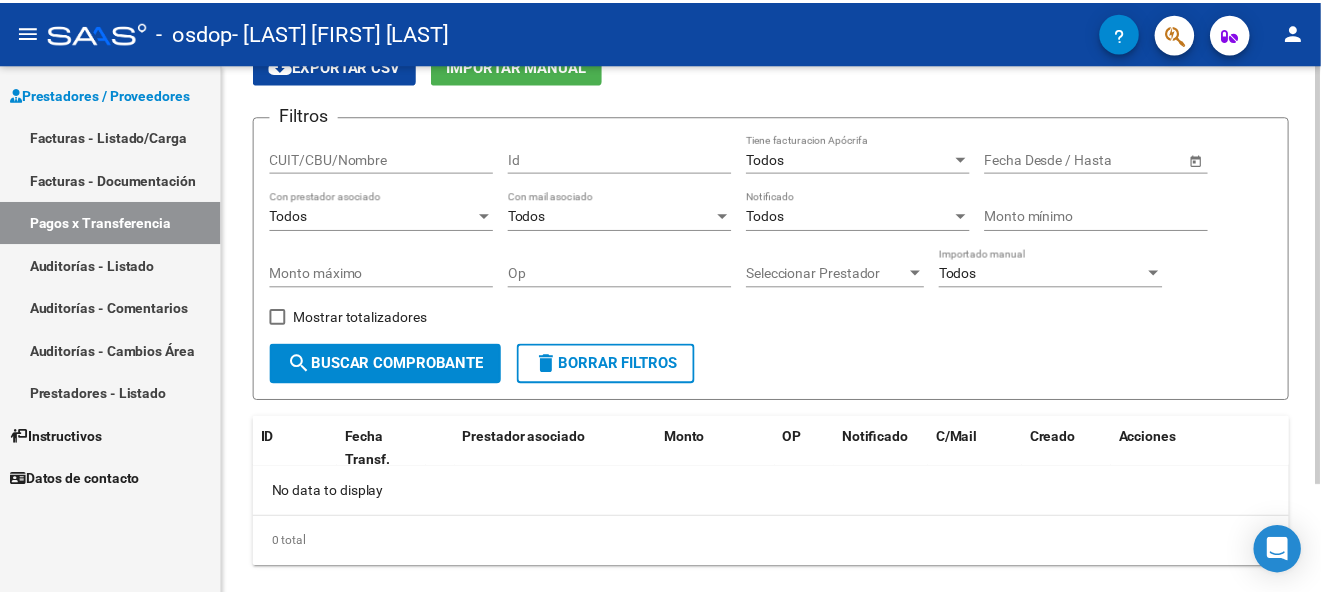 scroll, scrollTop: 136, scrollLeft: 0, axis: vertical 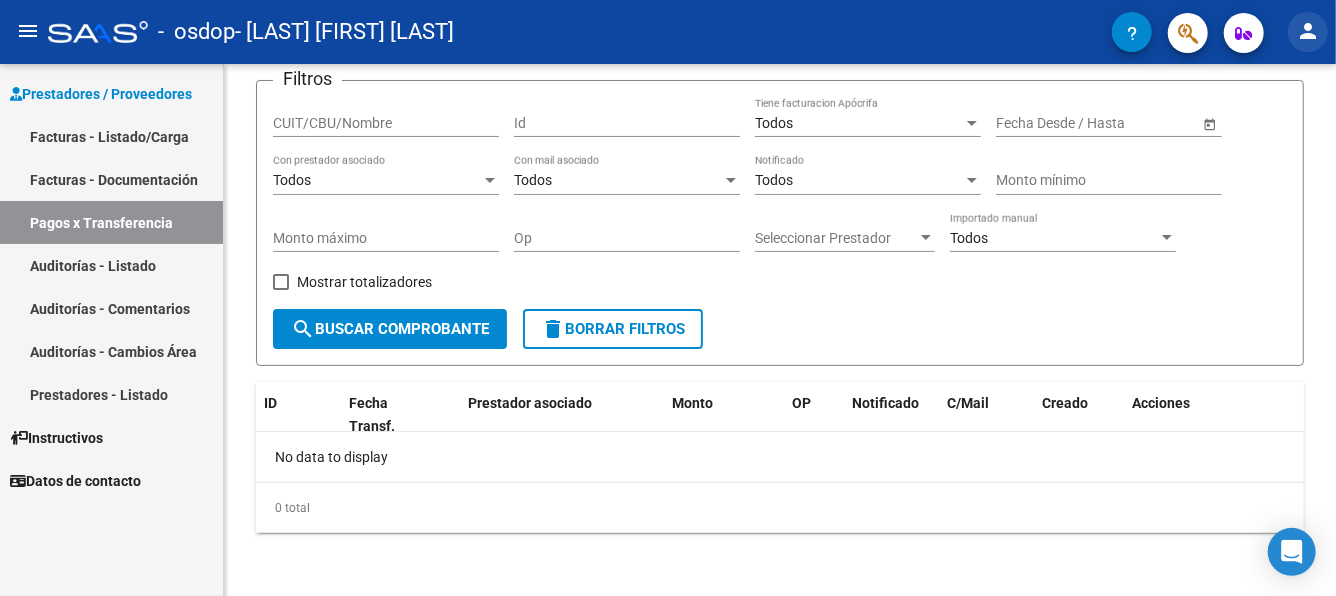 click on "person" 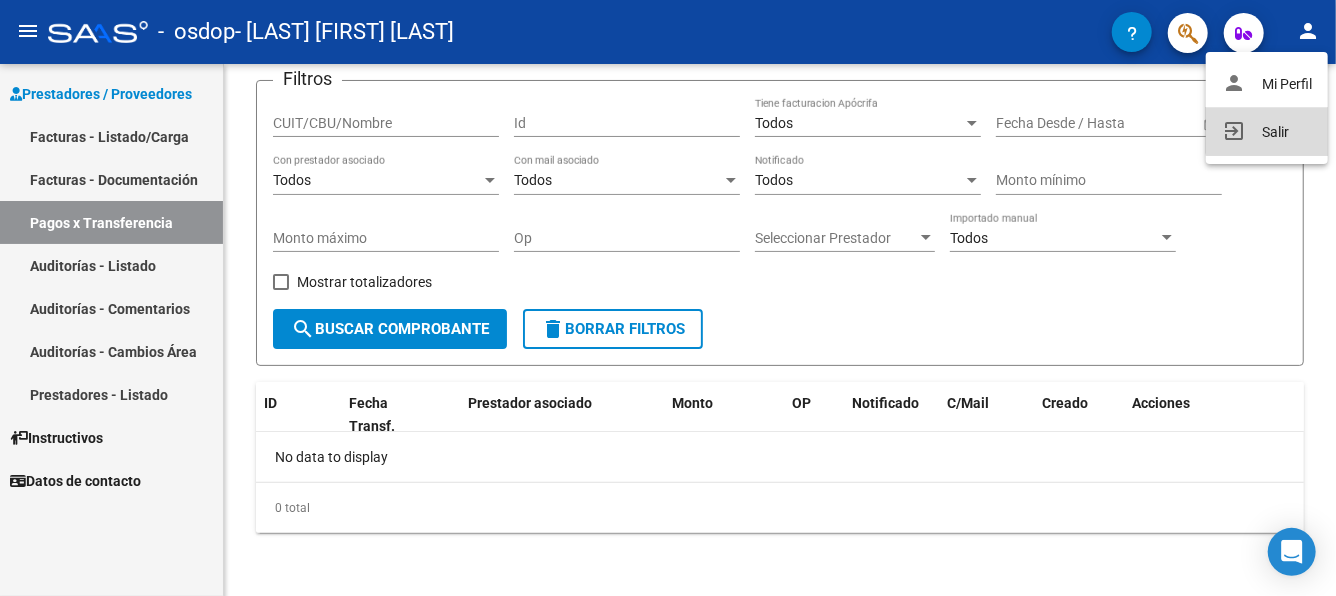 click on "exit_to_app  Salir" at bounding box center (1267, 132) 